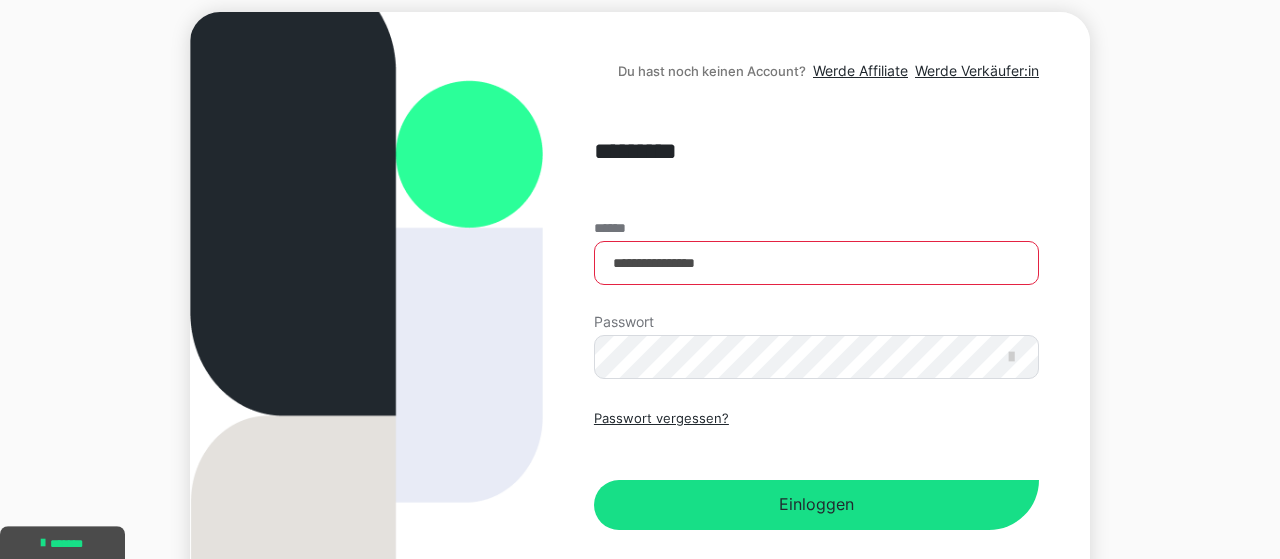 scroll, scrollTop: 246, scrollLeft: 0, axis: vertical 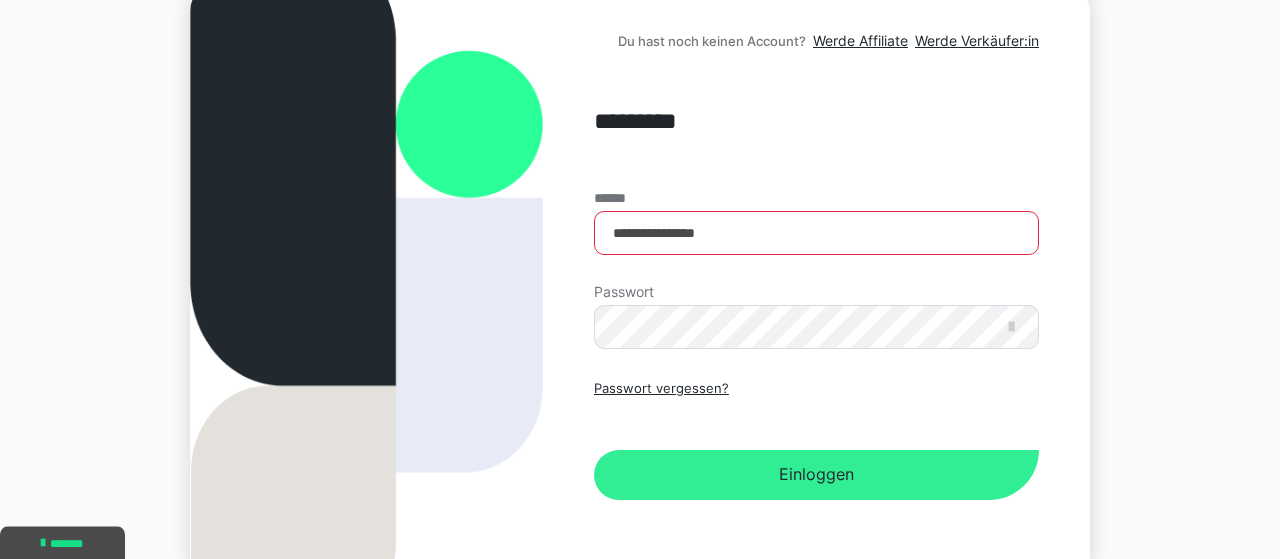 click on "Einloggen" at bounding box center (816, 475) 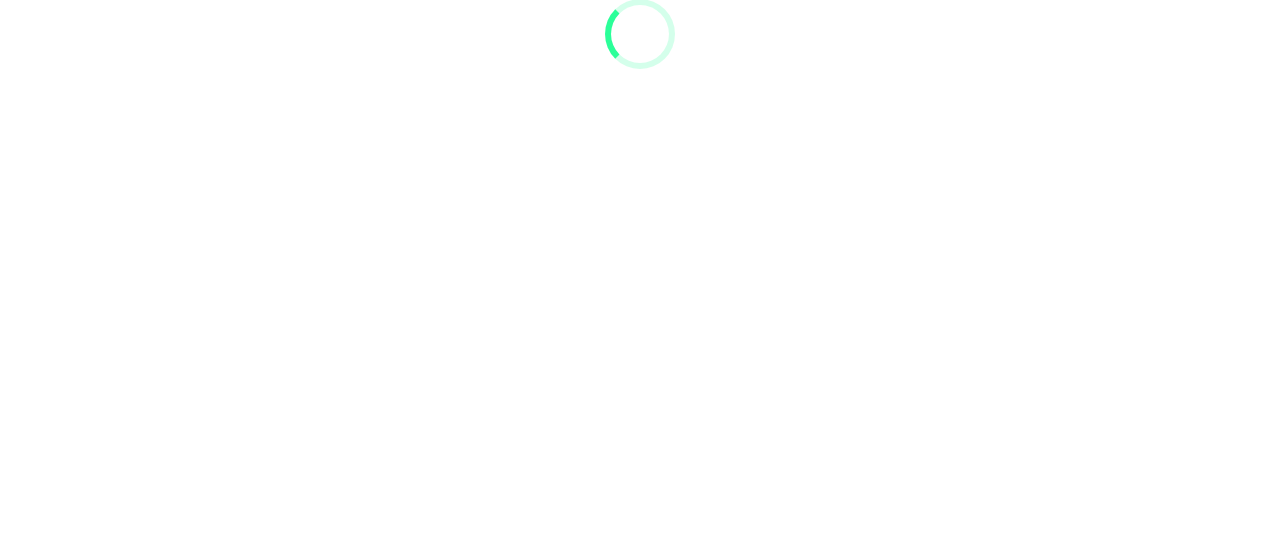 scroll, scrollTop: 0, scrollLeft: 0, axis: both 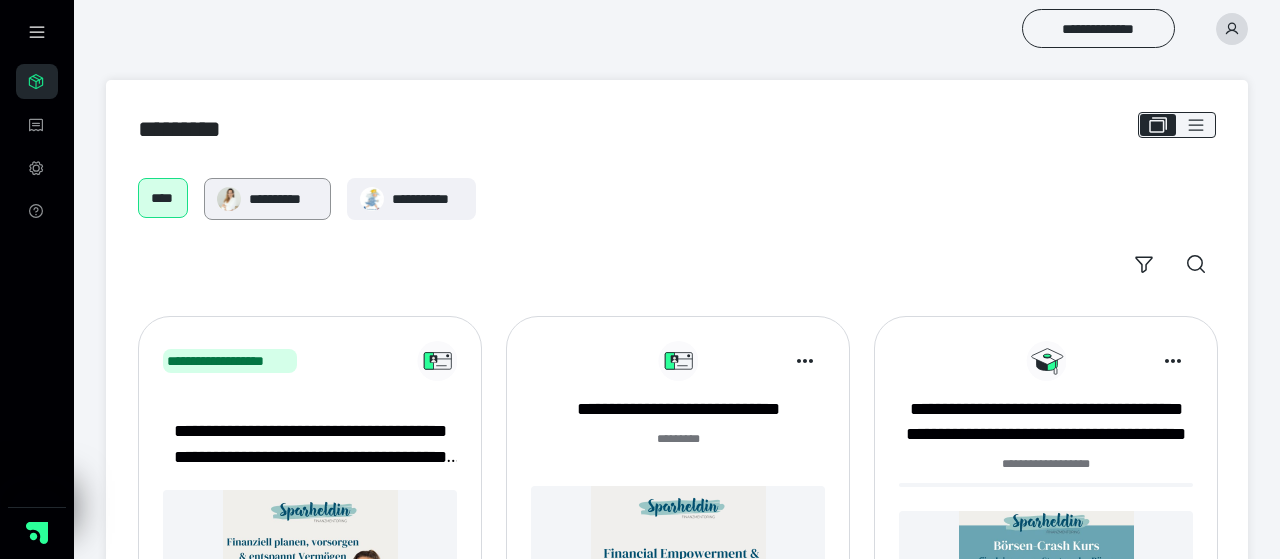 click on "**********" at bounding box center [283, 199] 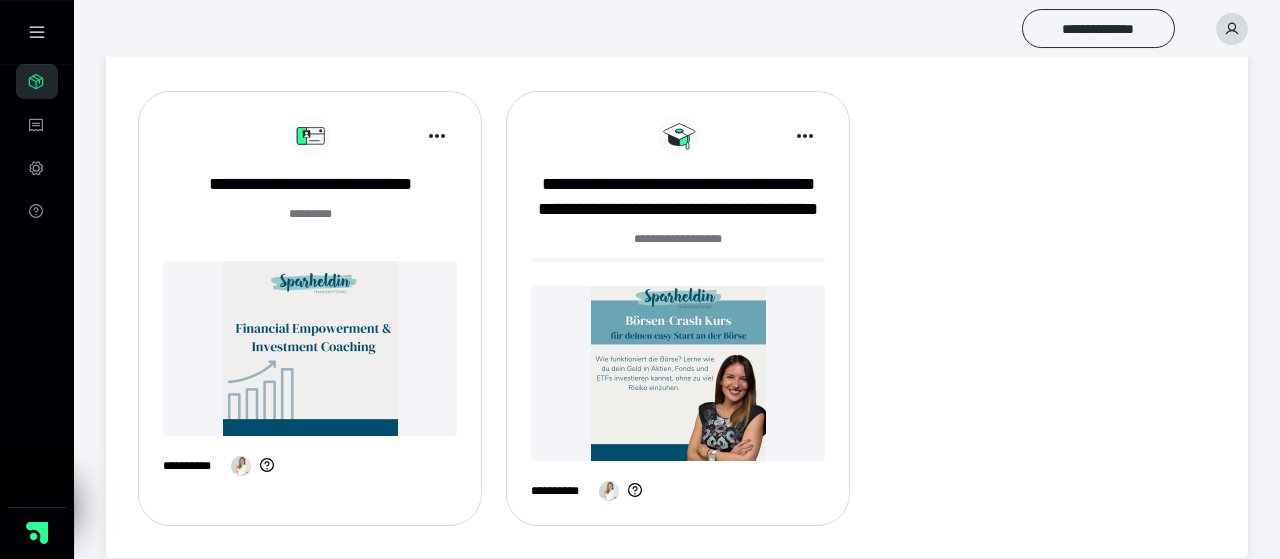 scroll, scrollTop: 246, scrollLeft: 0, axis: vertical 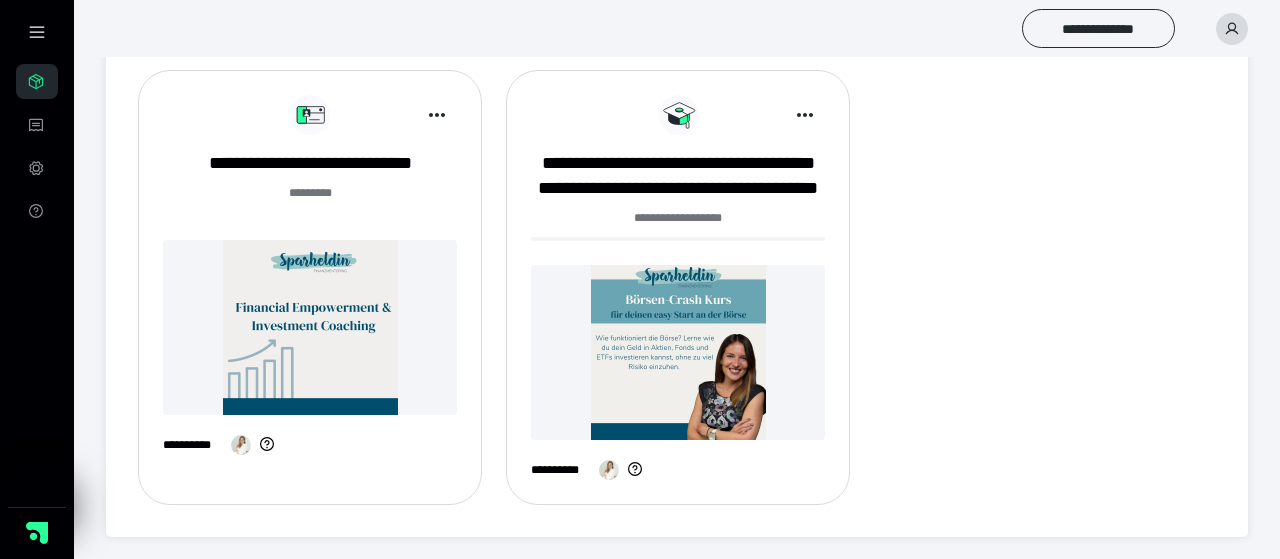 click at bounding box center (310, 327) 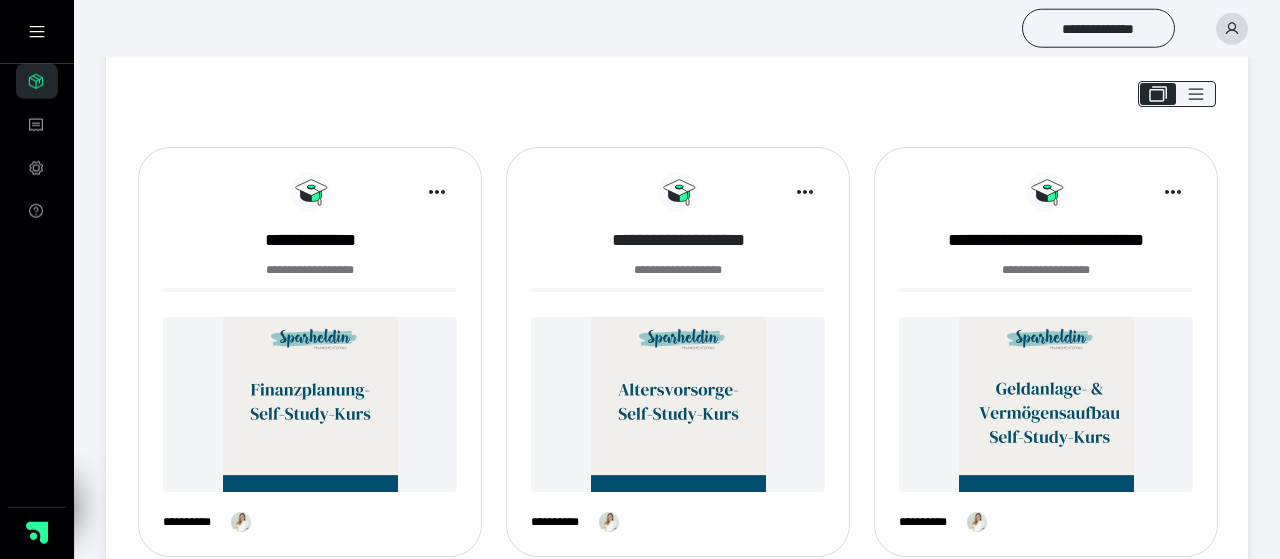 scroll, scrollTop: 24, scrollLeft: 0, axis: vertical 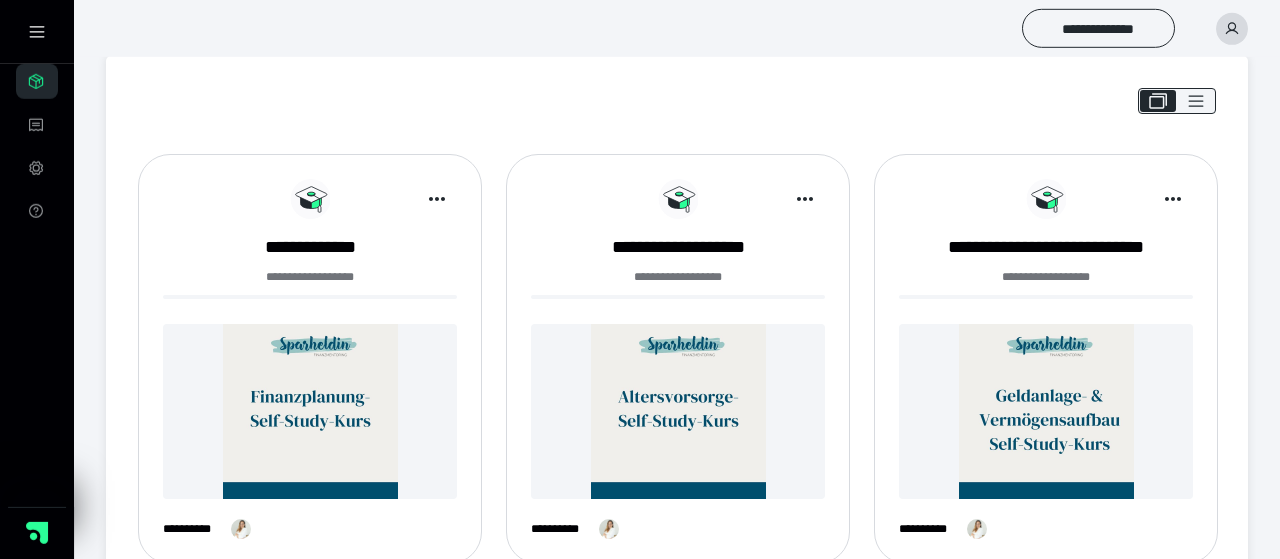 click at bounding box center [678, 411] 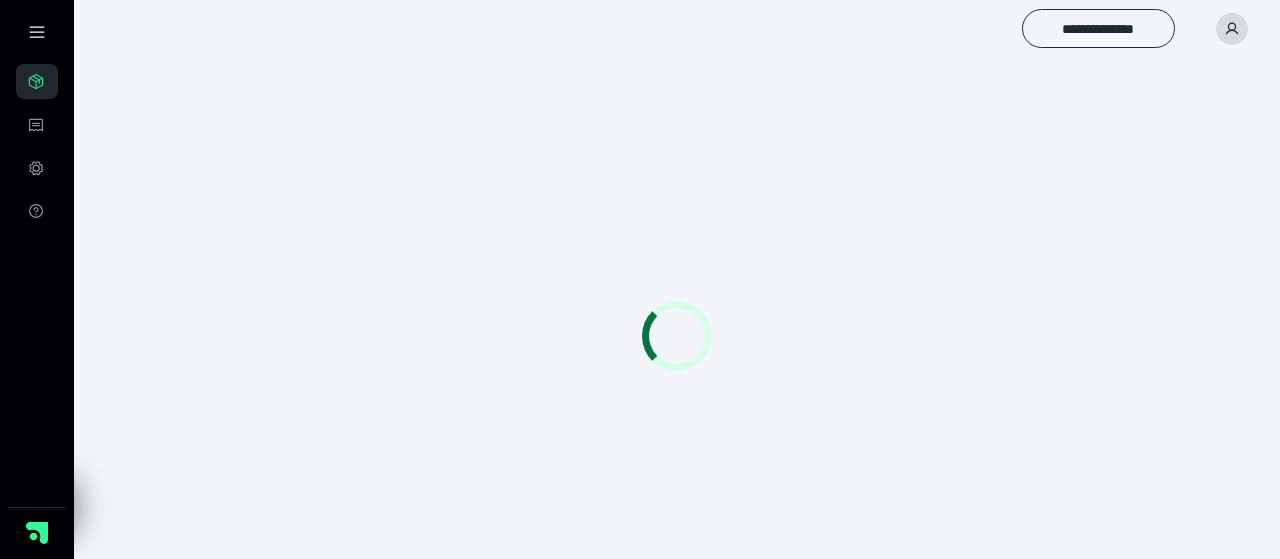 scroll, scrollTop: 0, scrollLeft: 0, axis: both 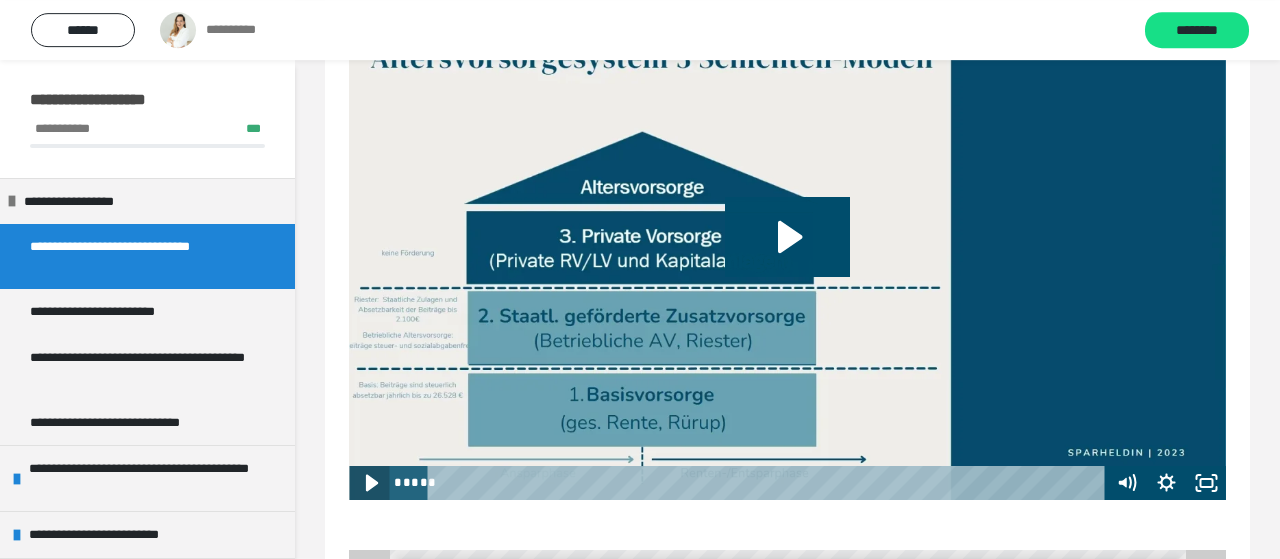 click 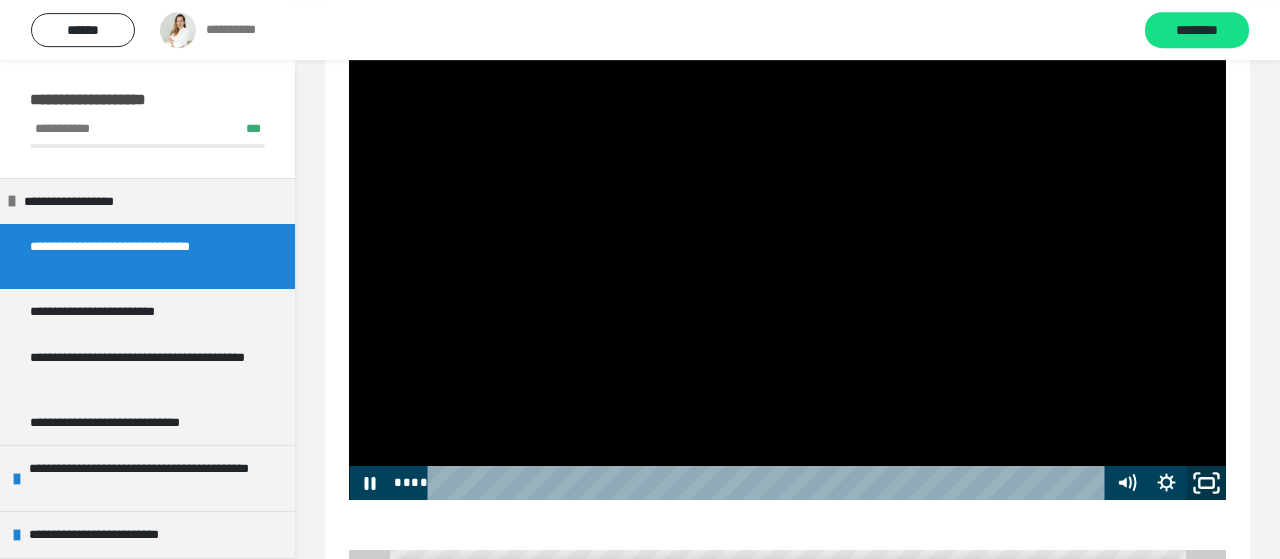 click 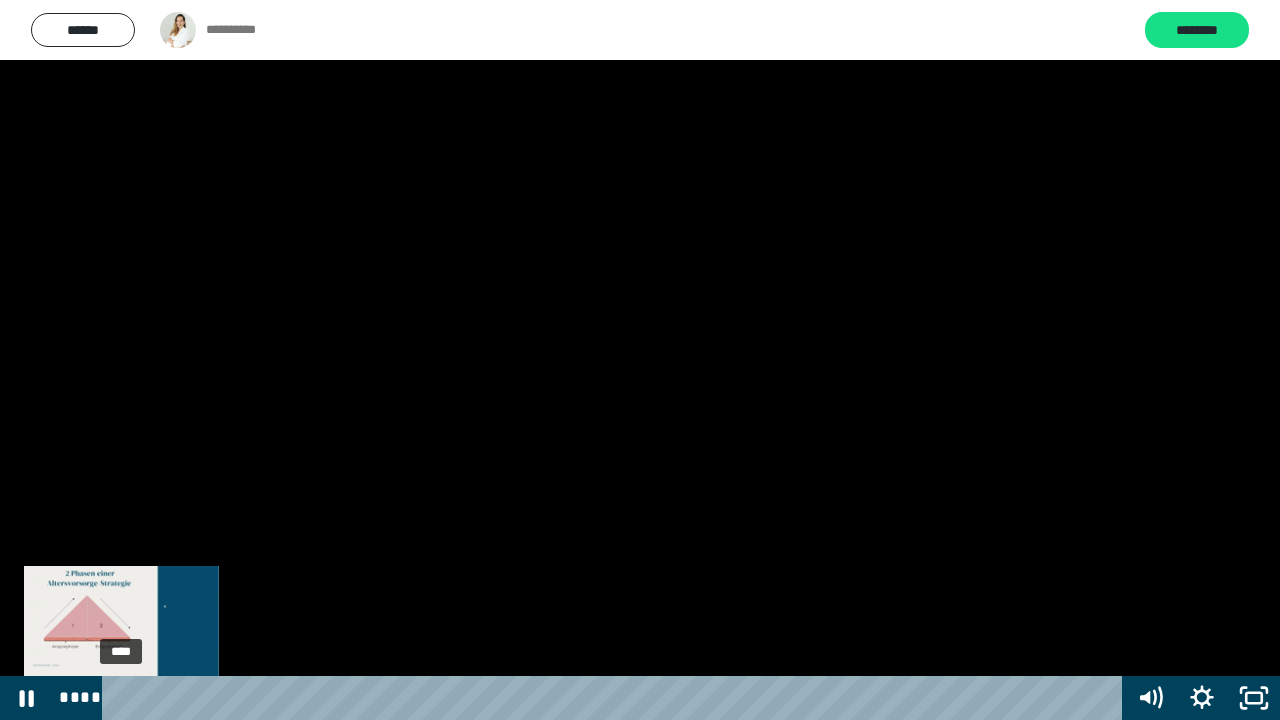 click on "****" at bounding box center [616, 698] 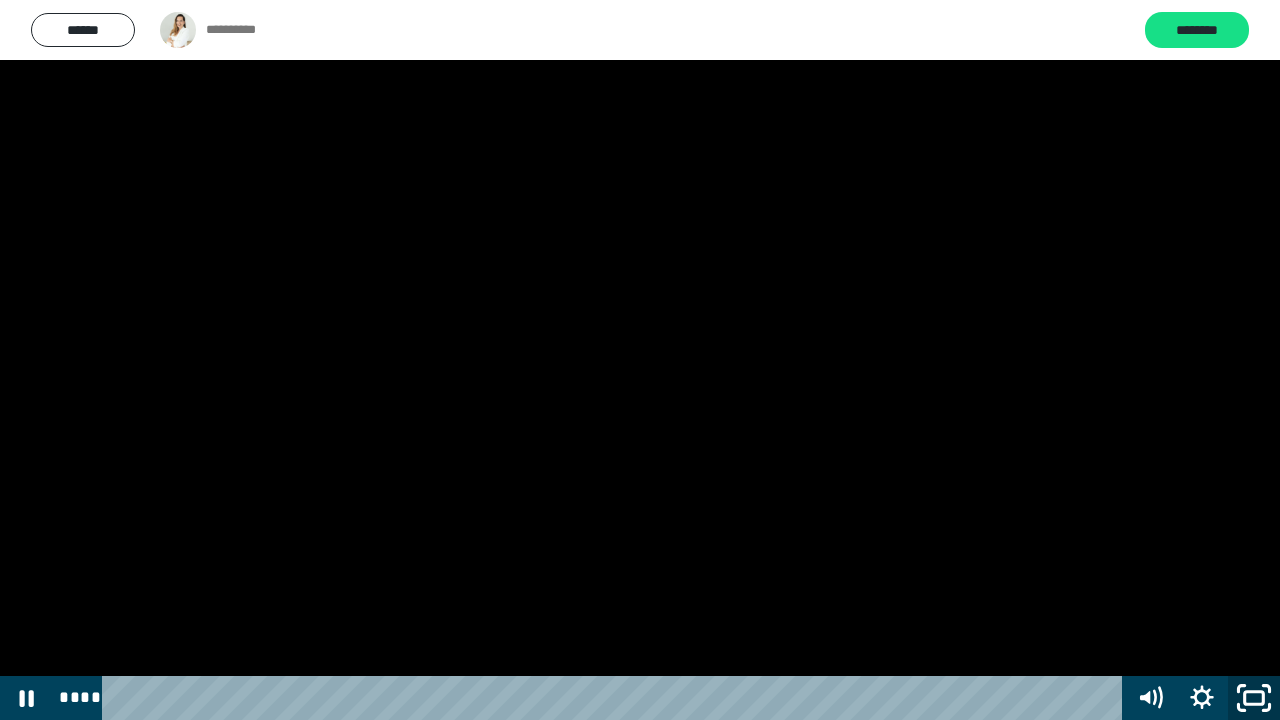 click 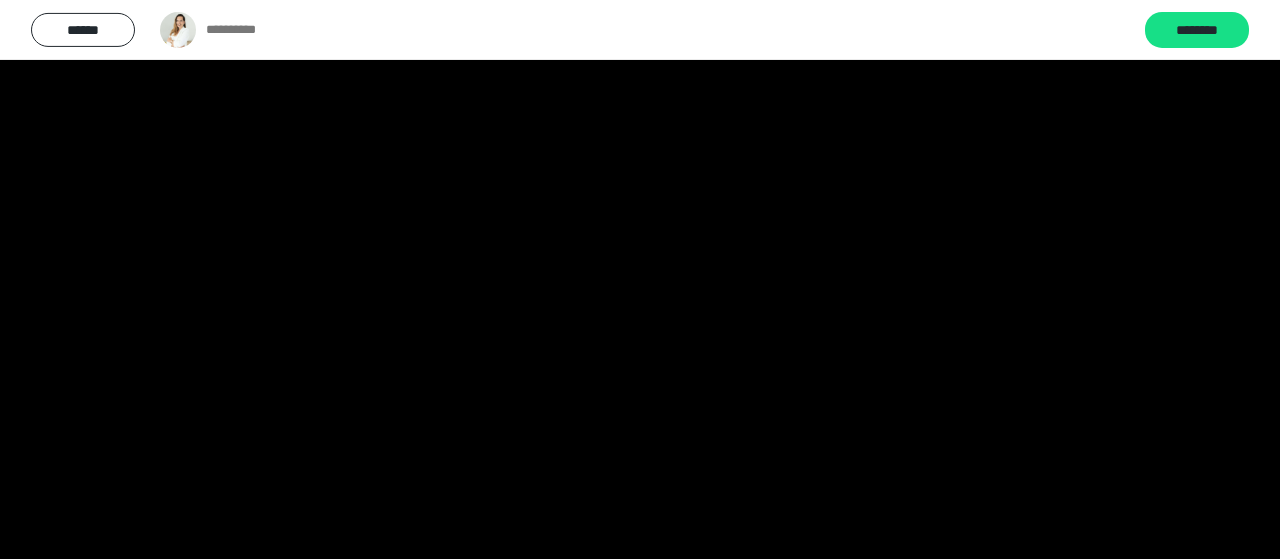 scroll, scrollTop: 0, scrollLeft: 0, axis: both 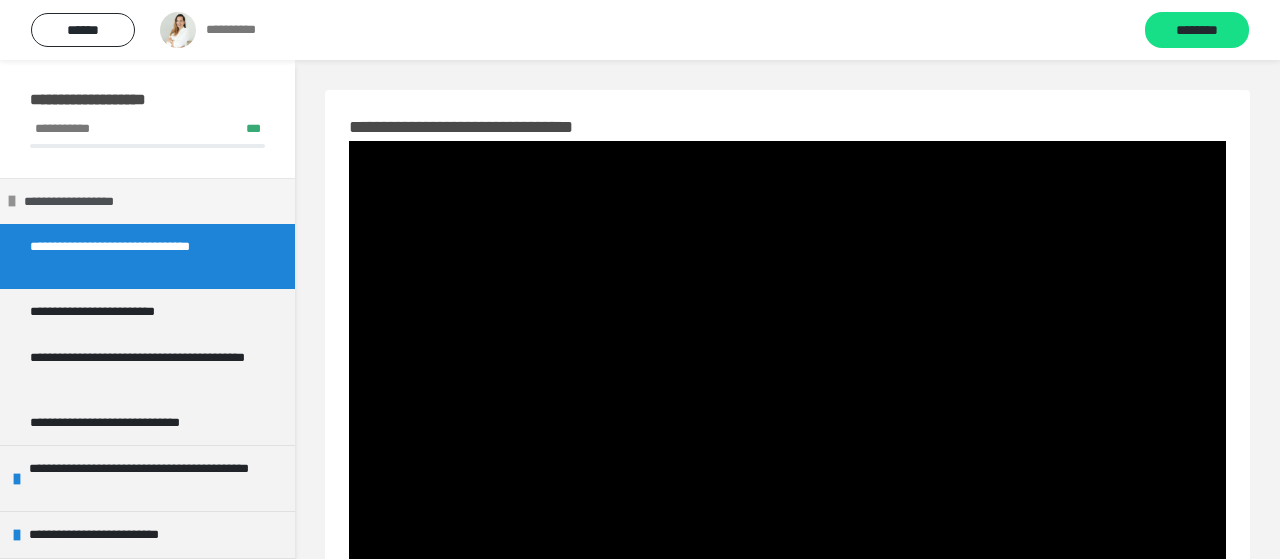 click on "**********" at bounding box center [86, 202] 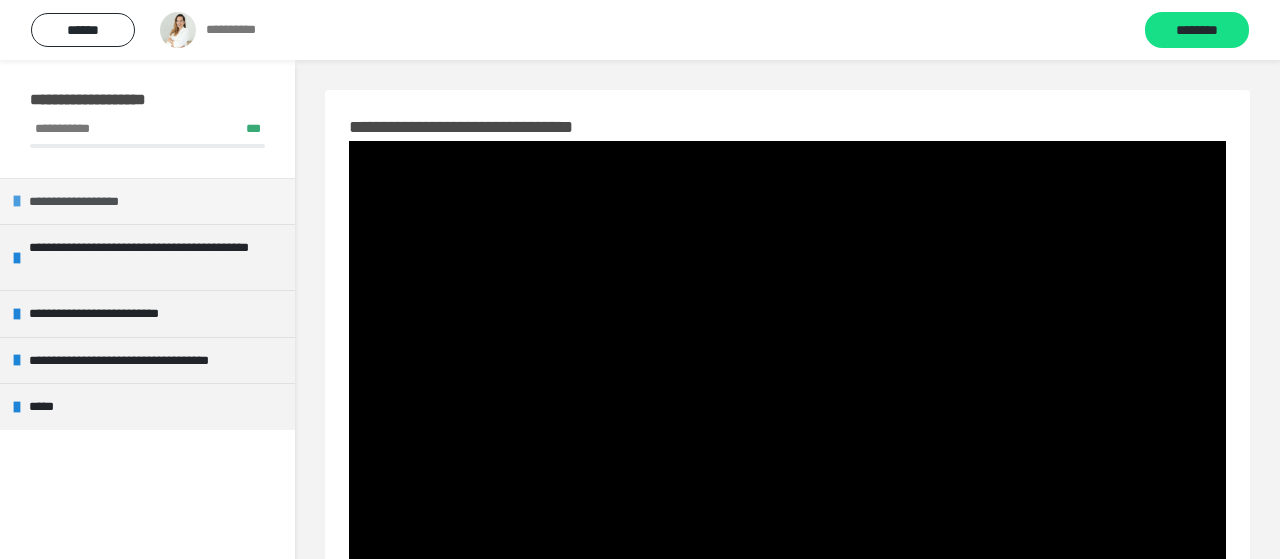 click on "**********" at bounding box center (91, 202) 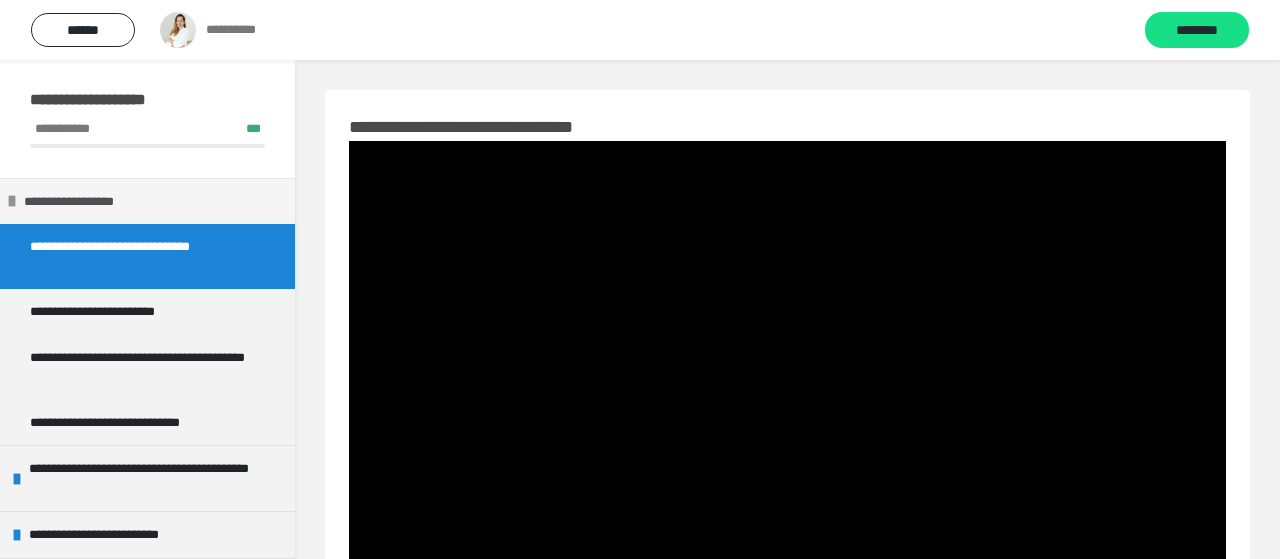click at bounding box center [12, 201] 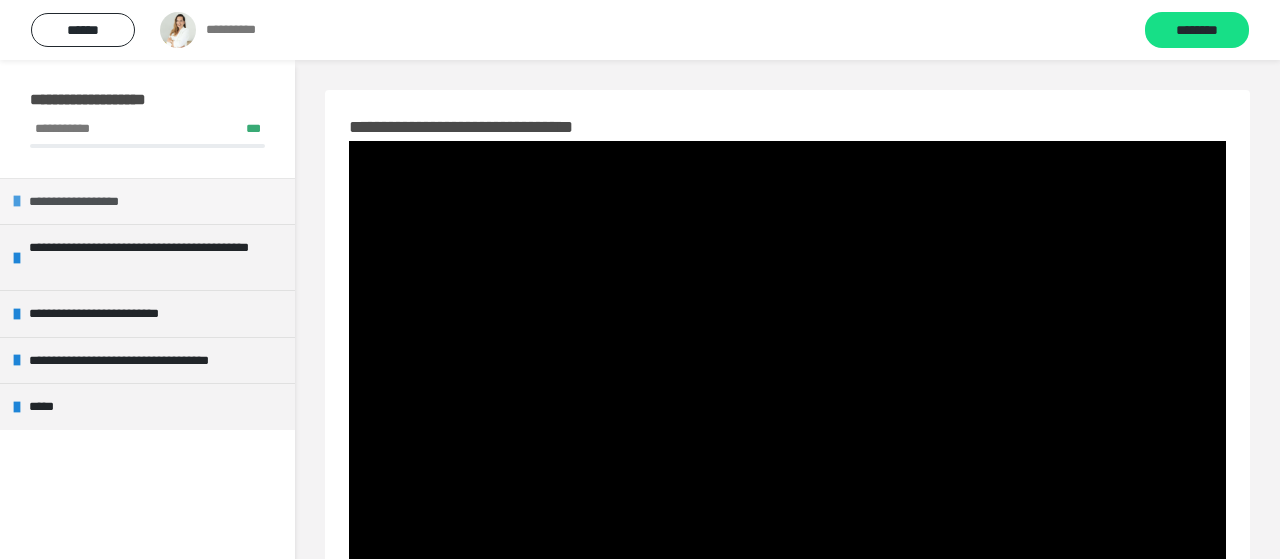 click on "**********" at bounding box center (91, 202) 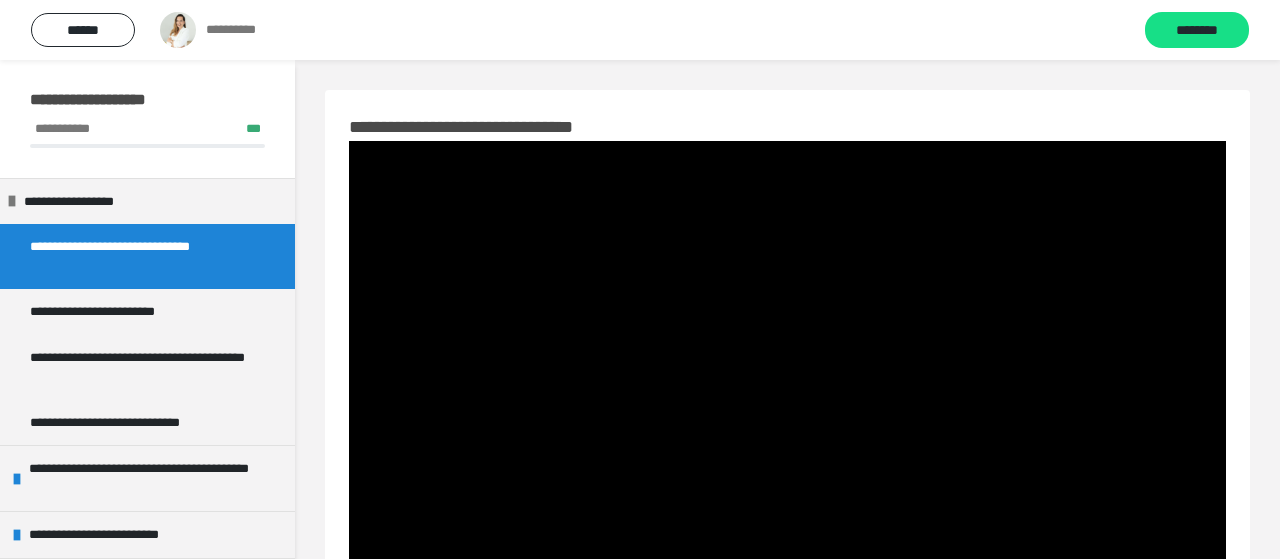 click on "**********" at bounding box center (139, 256) 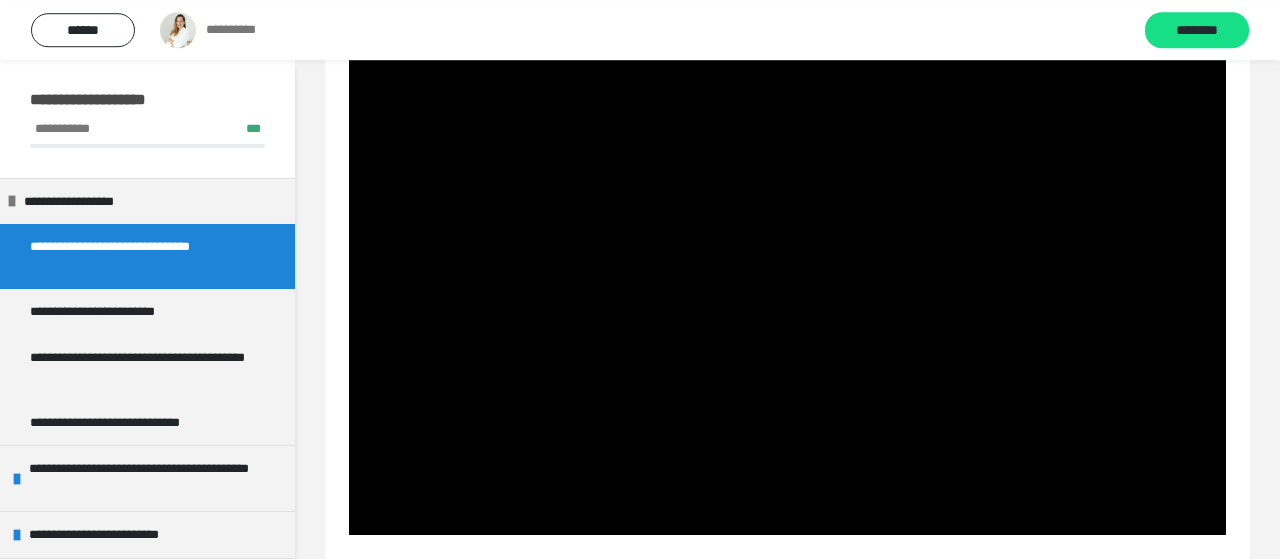 scroll, scrollTop: 124, scrollLeft: 0, axis: vertical 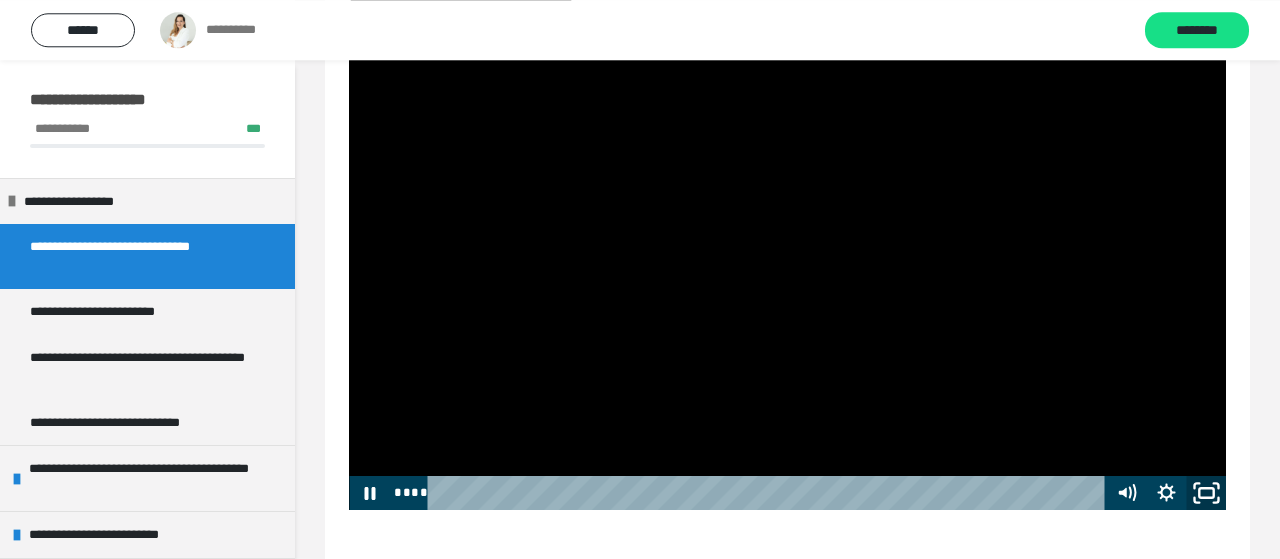 click 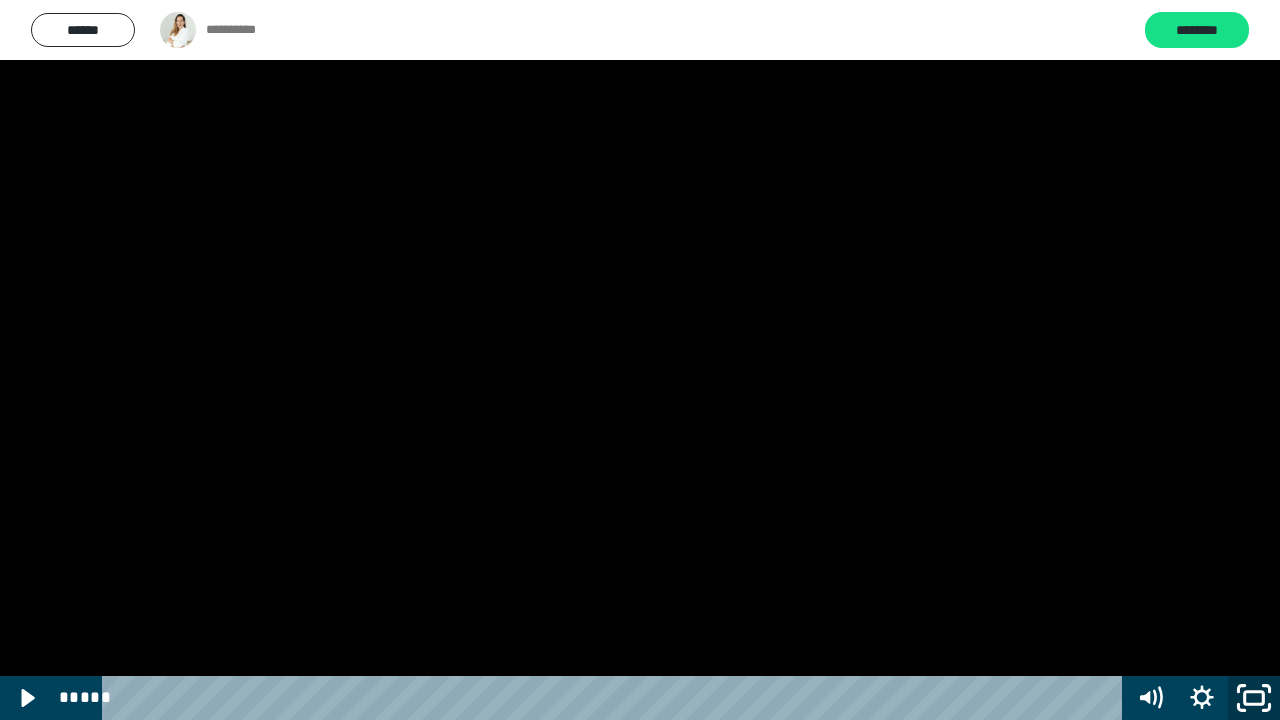 click 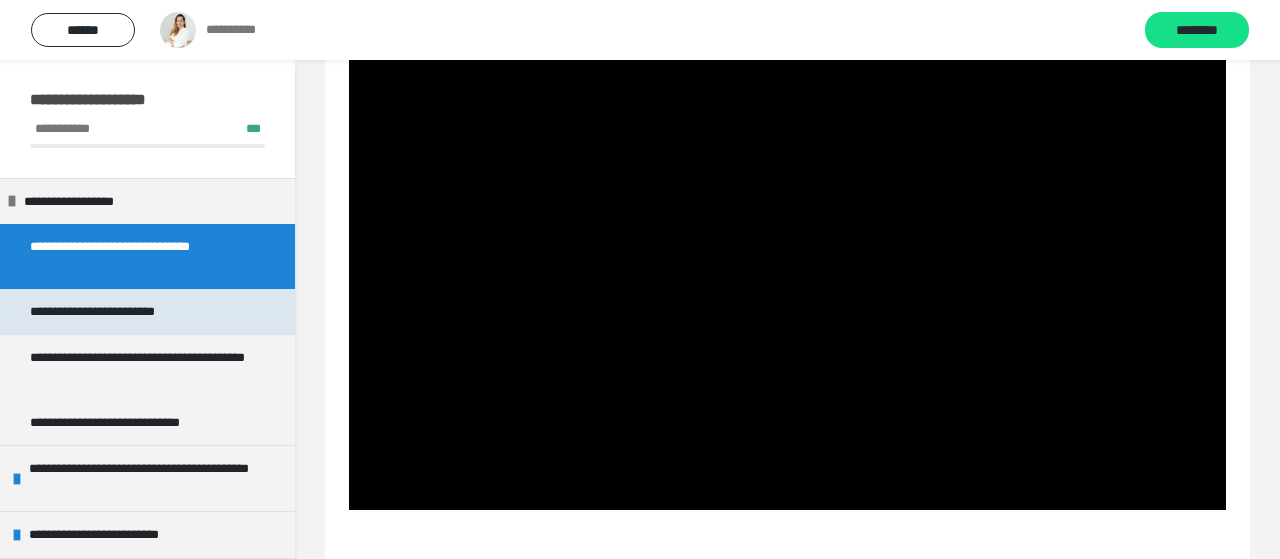 click on "**********" at bounding box center [120, 312] 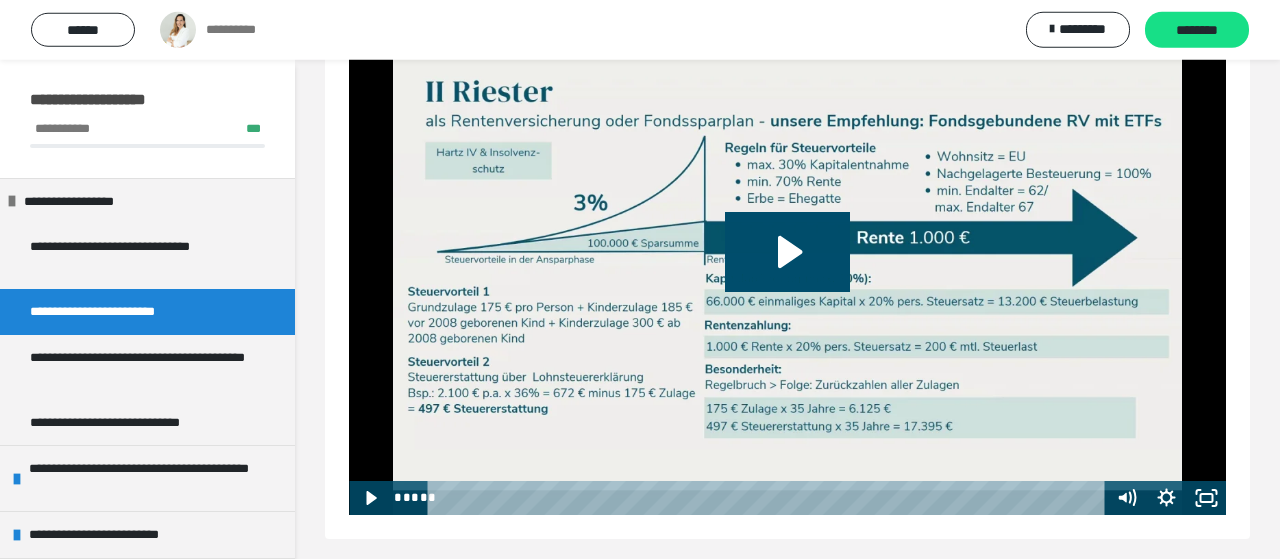 scroll, scrollTop: 200, scrollLeft: 0, axis: vertical 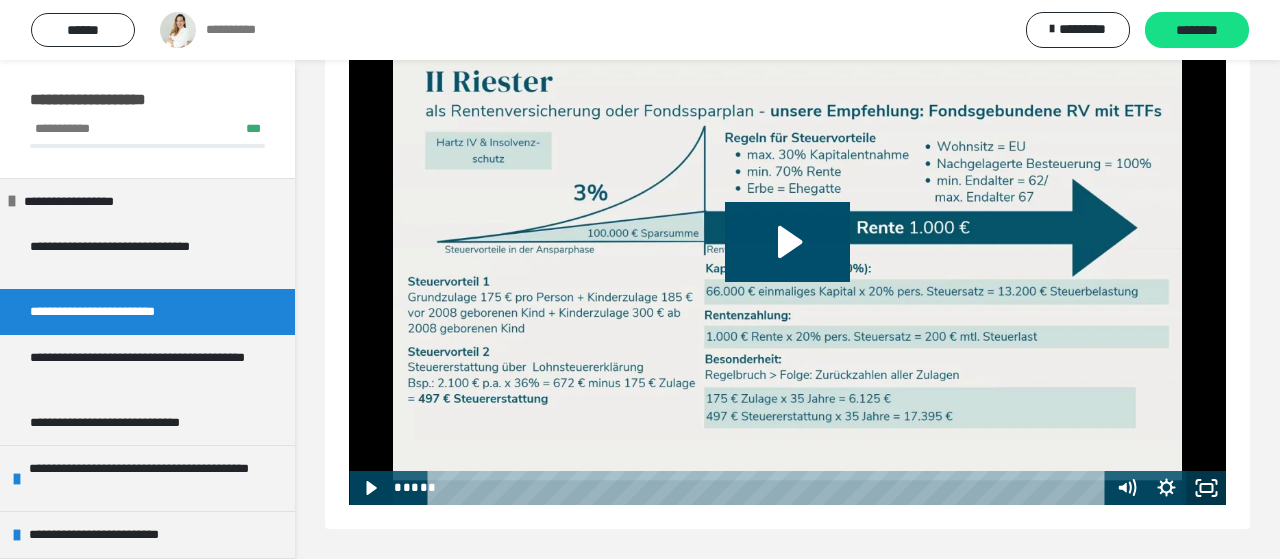 click 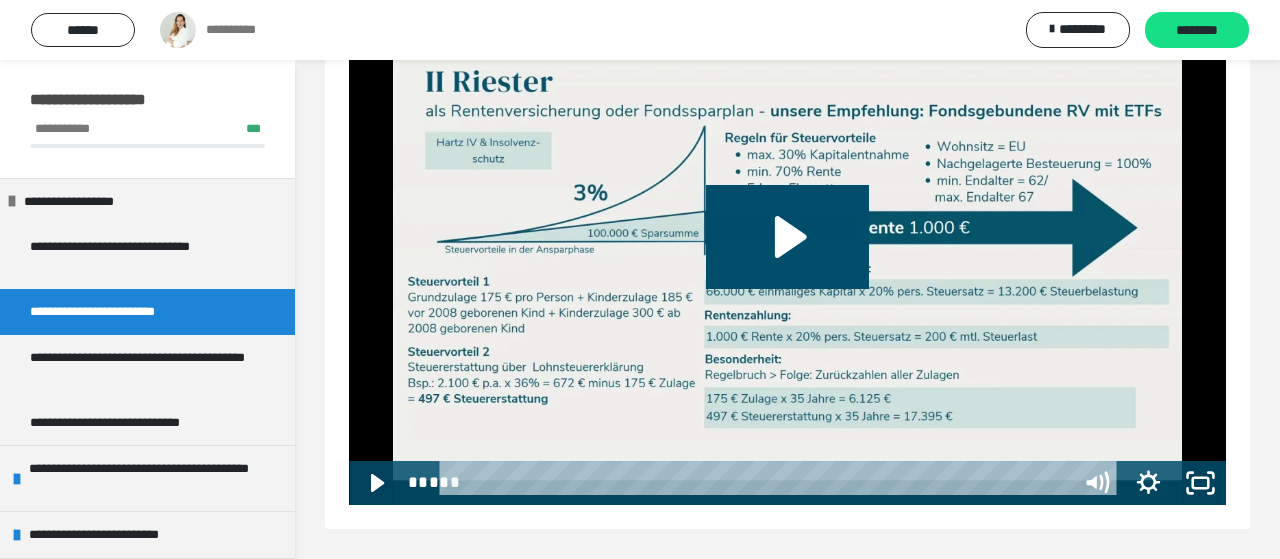 scroll, scrollTop: 60, scrollLeft: 0, axis: vertical 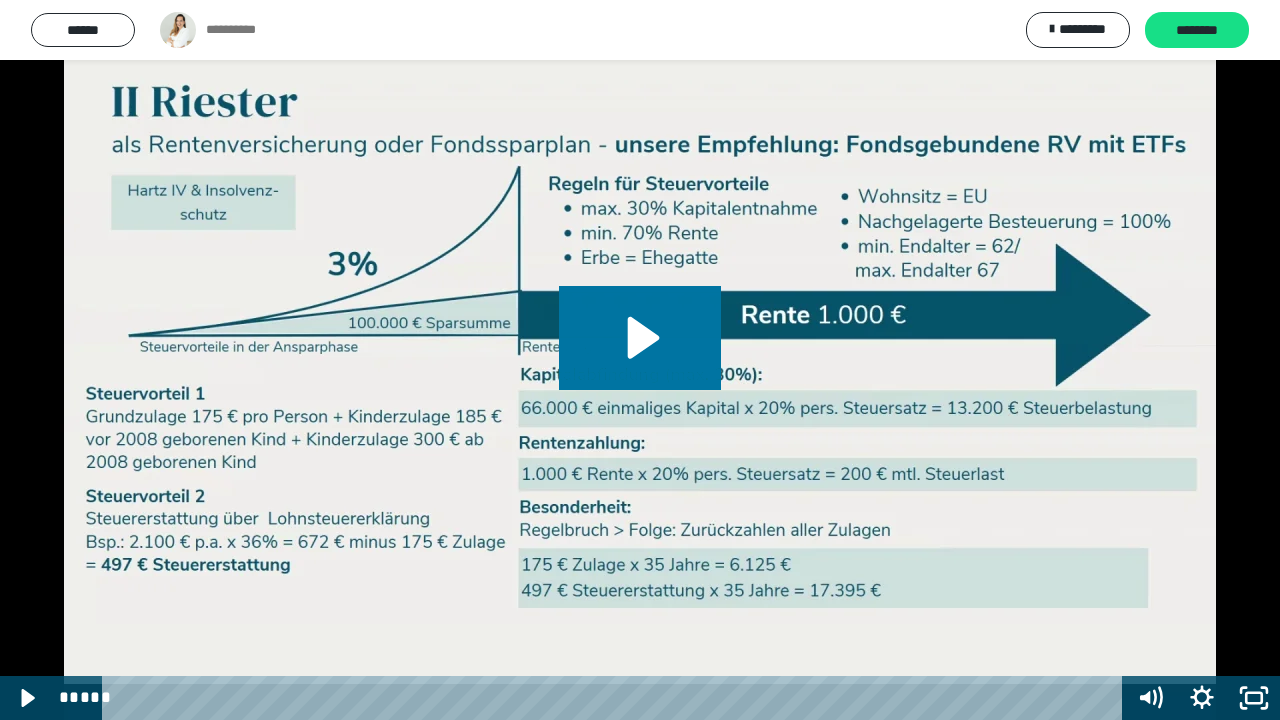 click 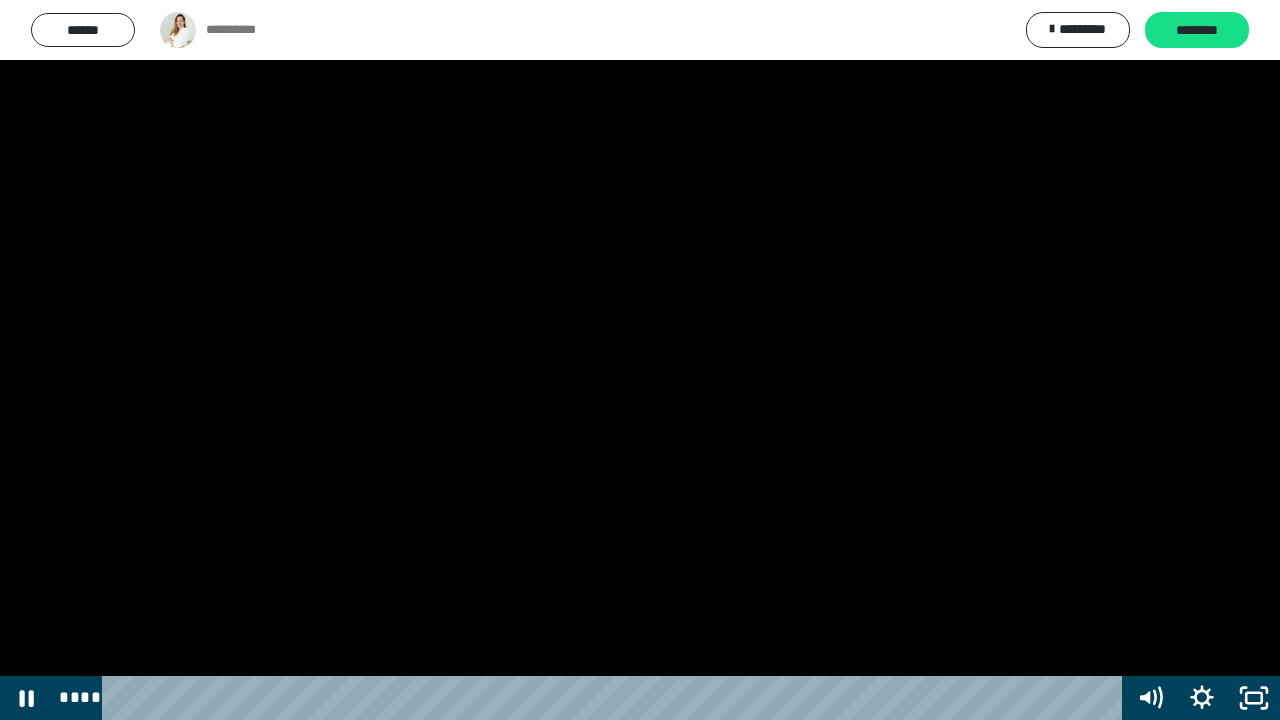 click at bounding box center (640, 360) 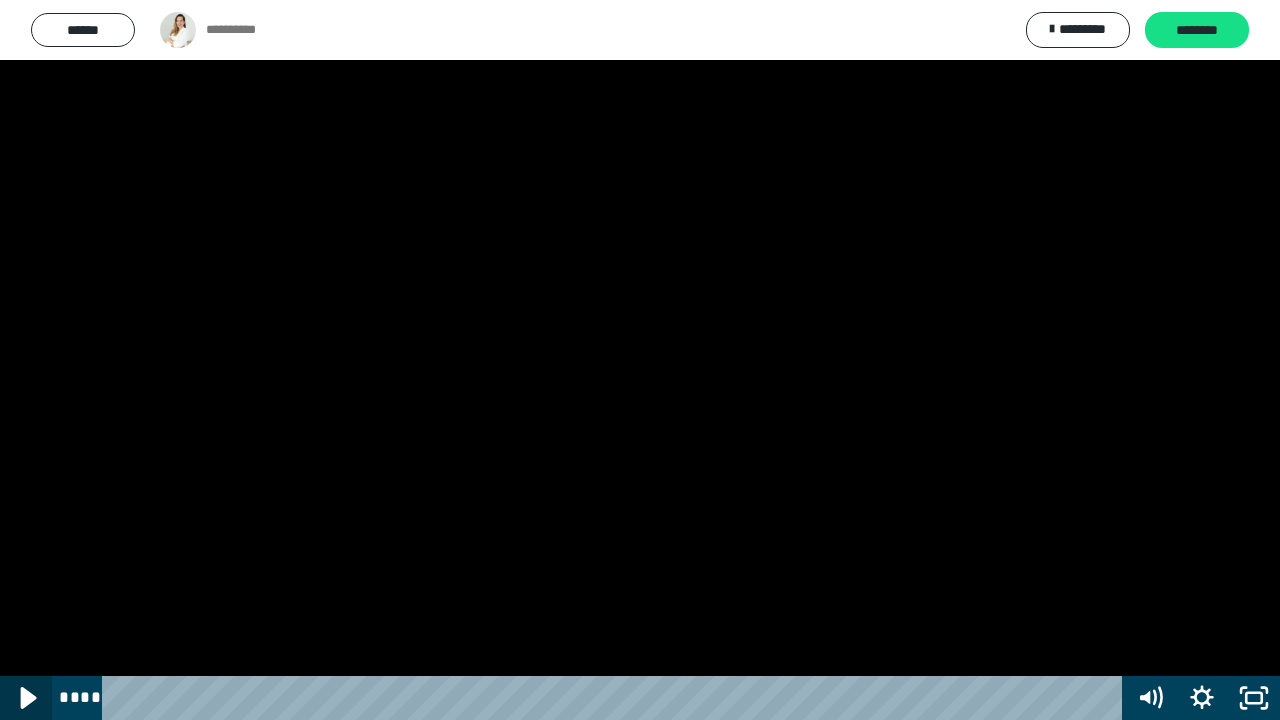 click 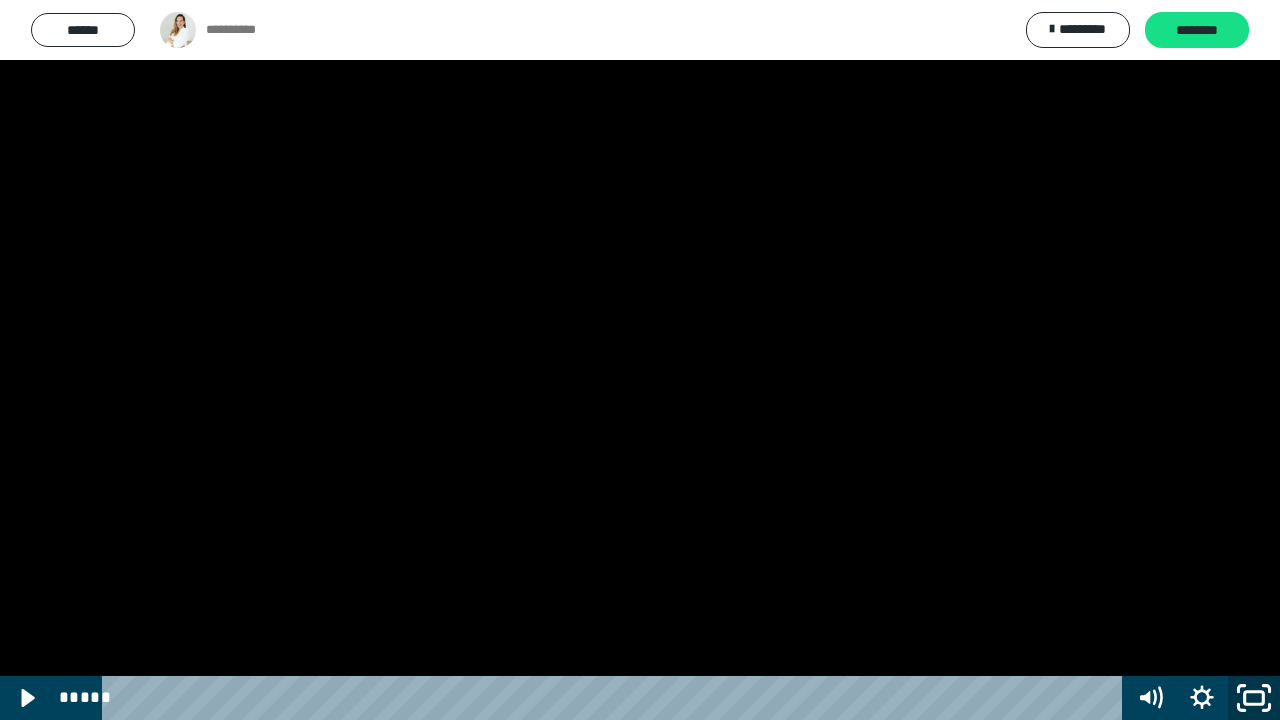 click 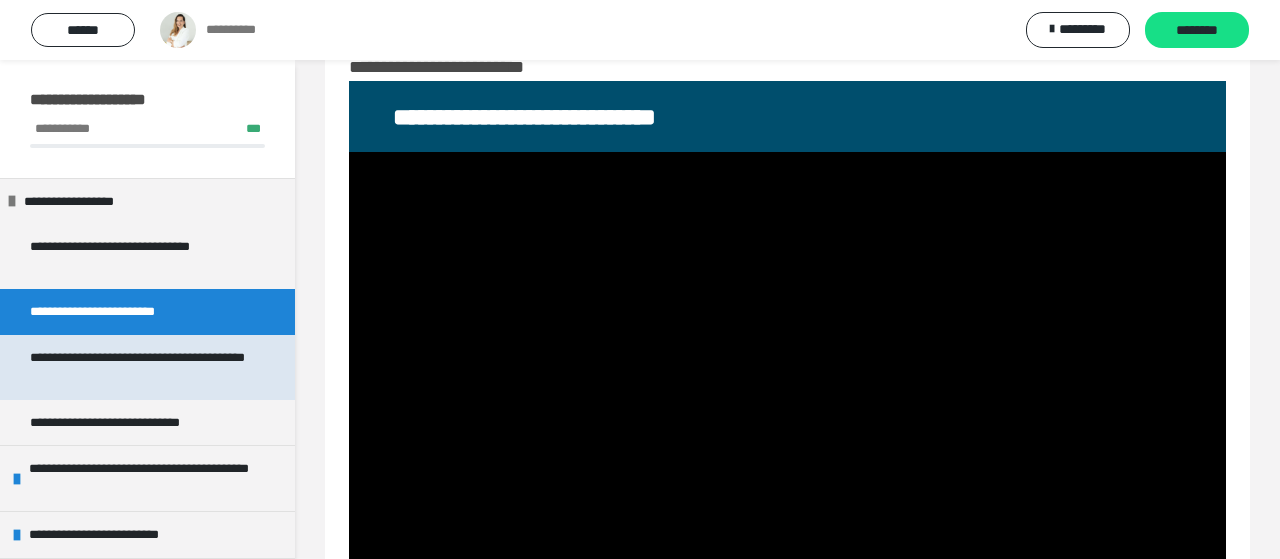 click on "**********" at bounding box center (139, 367) 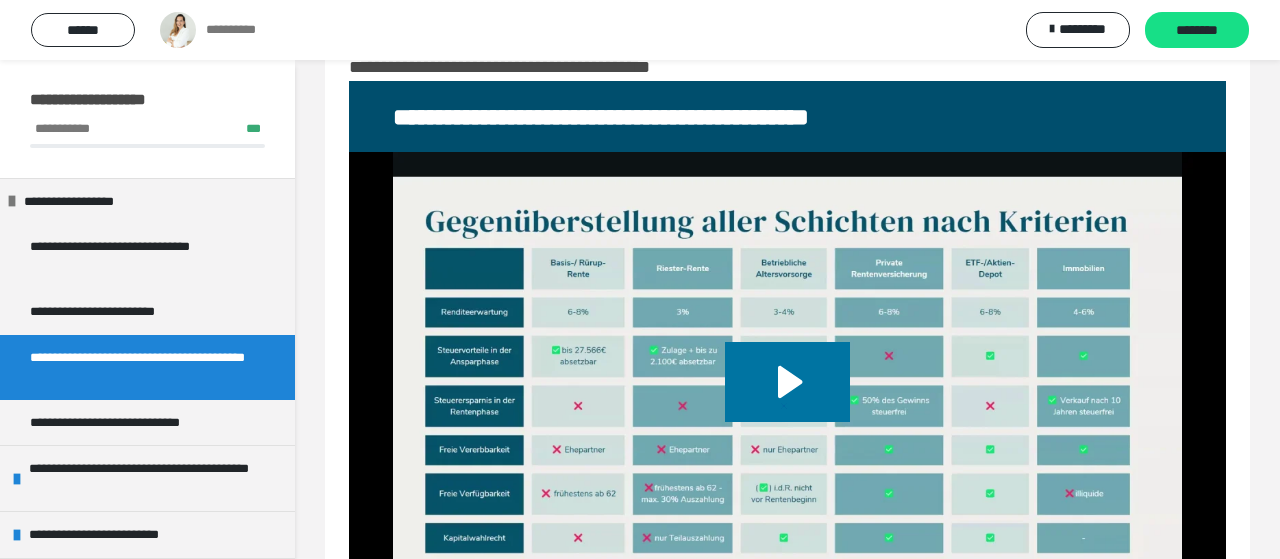click 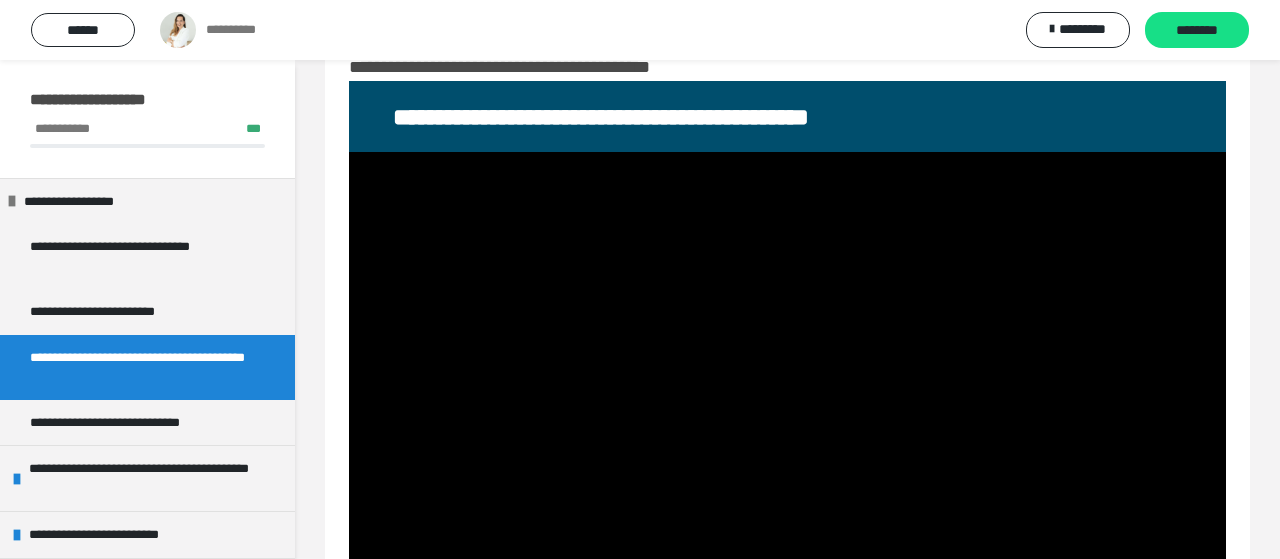 scroll, scrollTop: 200, scrollLeft: 0, axis: vertical 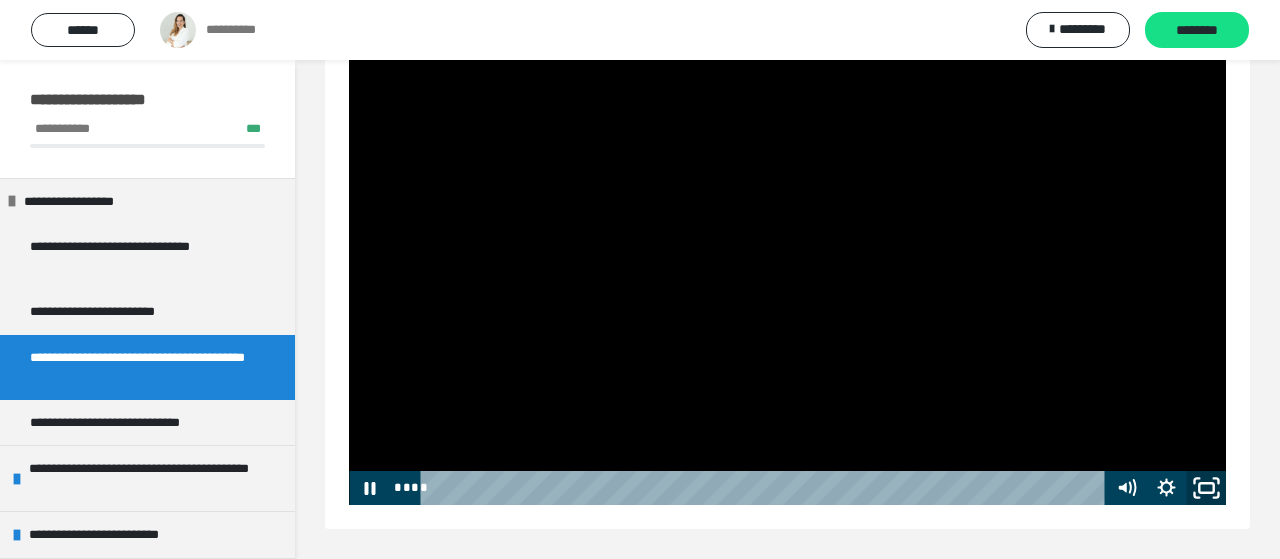 click 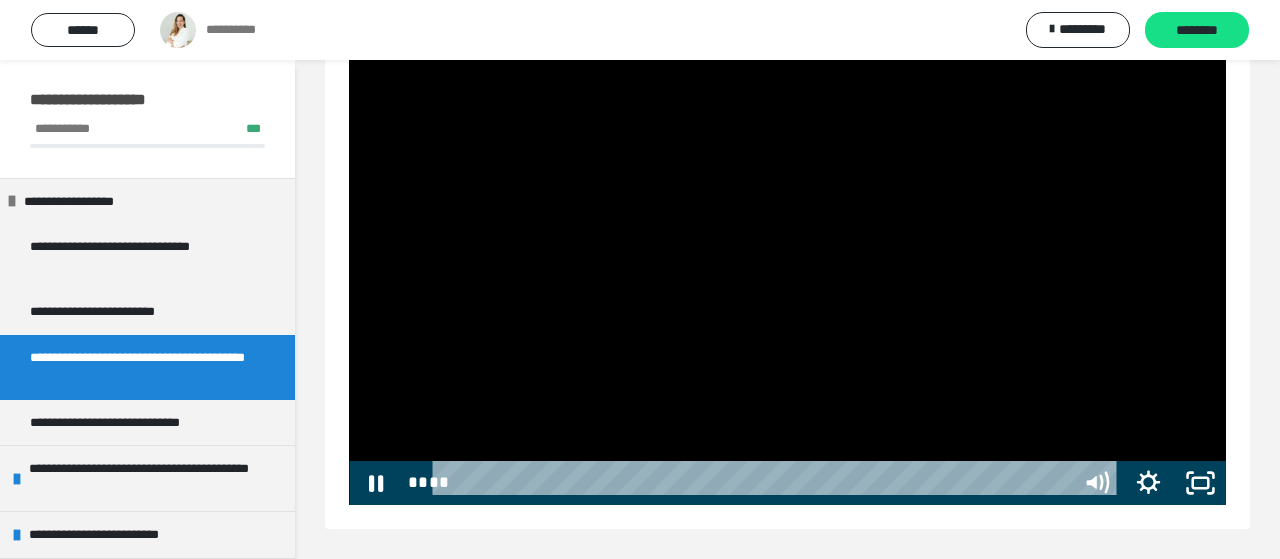 scroll, scrollTop: 60, scrollLeft: 0, axis: vertical 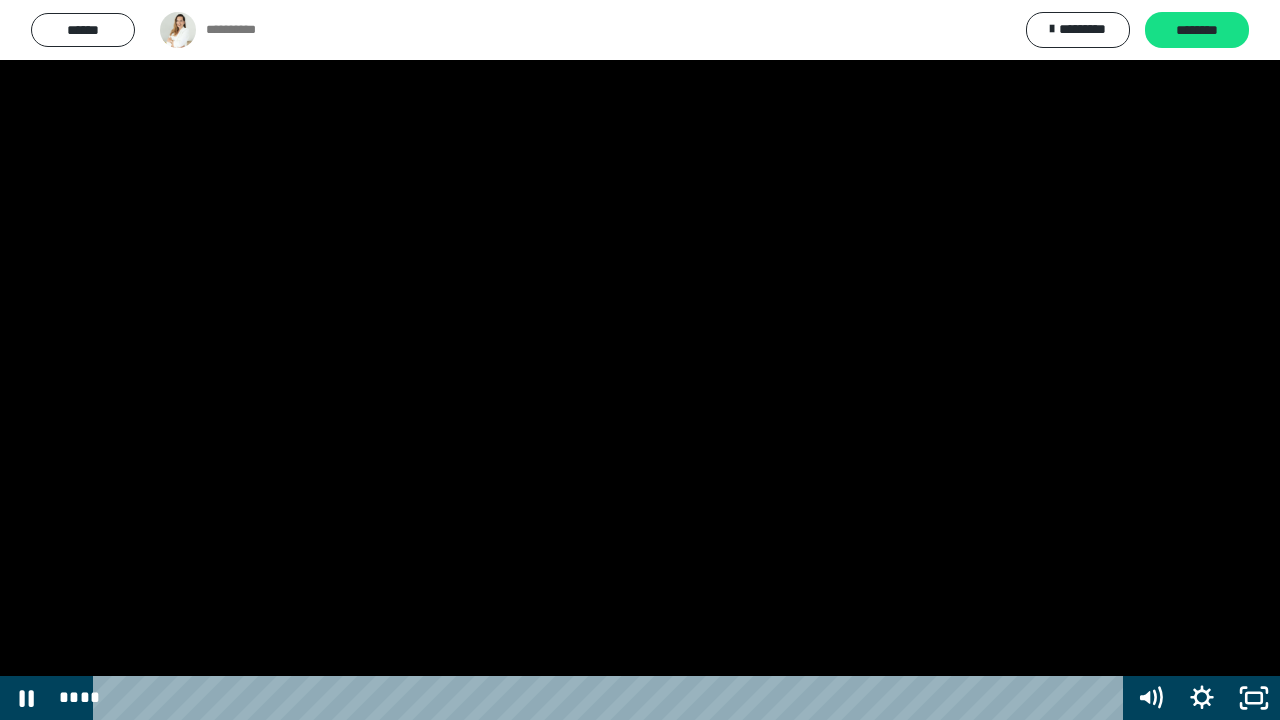 click at bounding box center [640, 360] 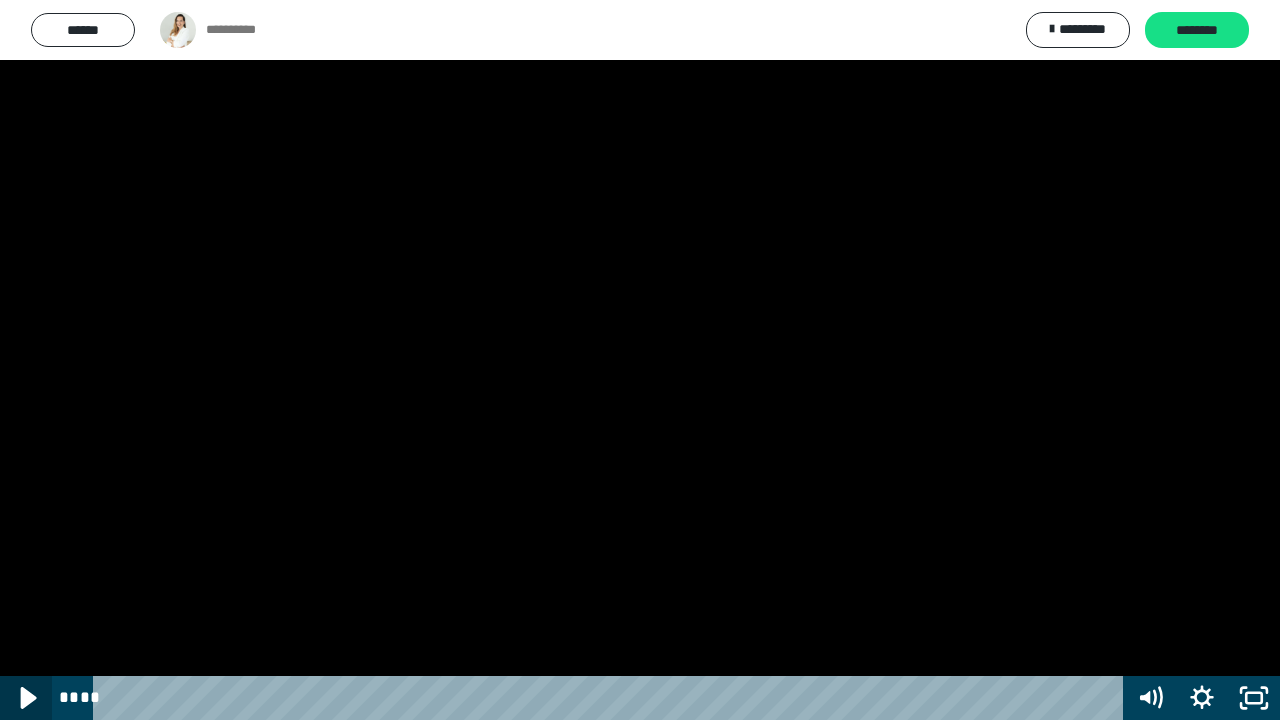 click 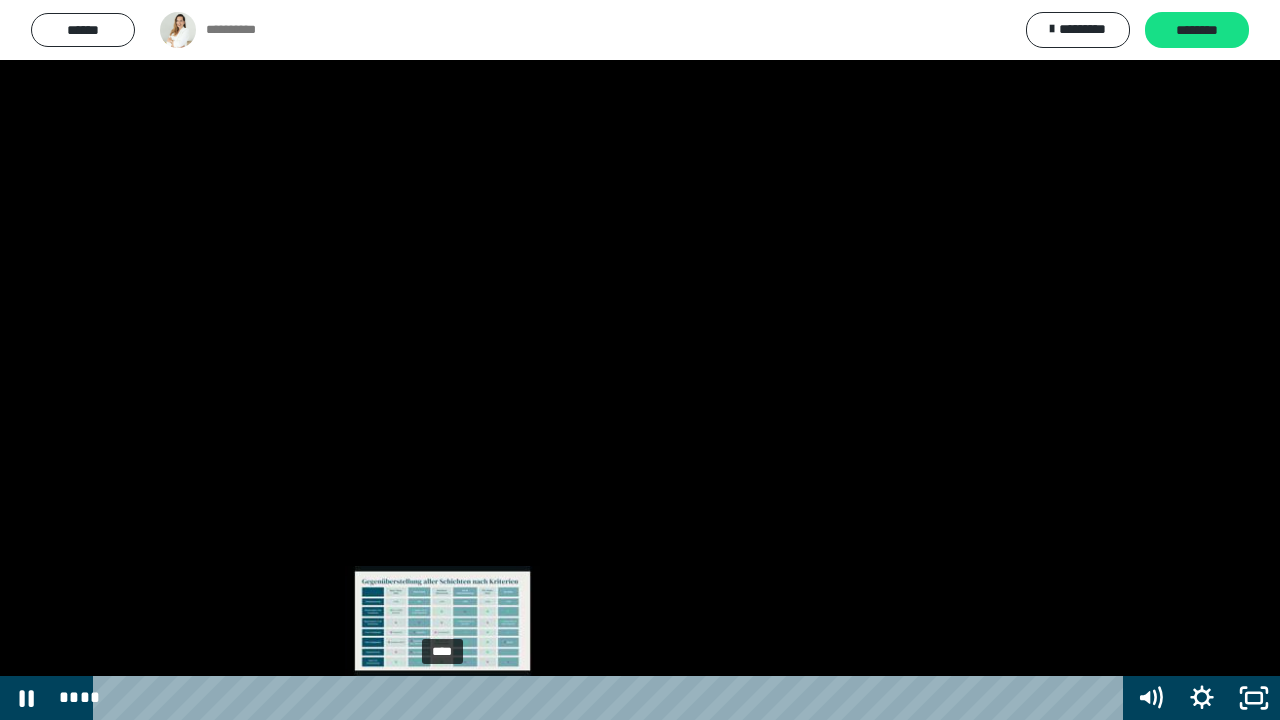 click on "****" at bounding box center [612, 698] 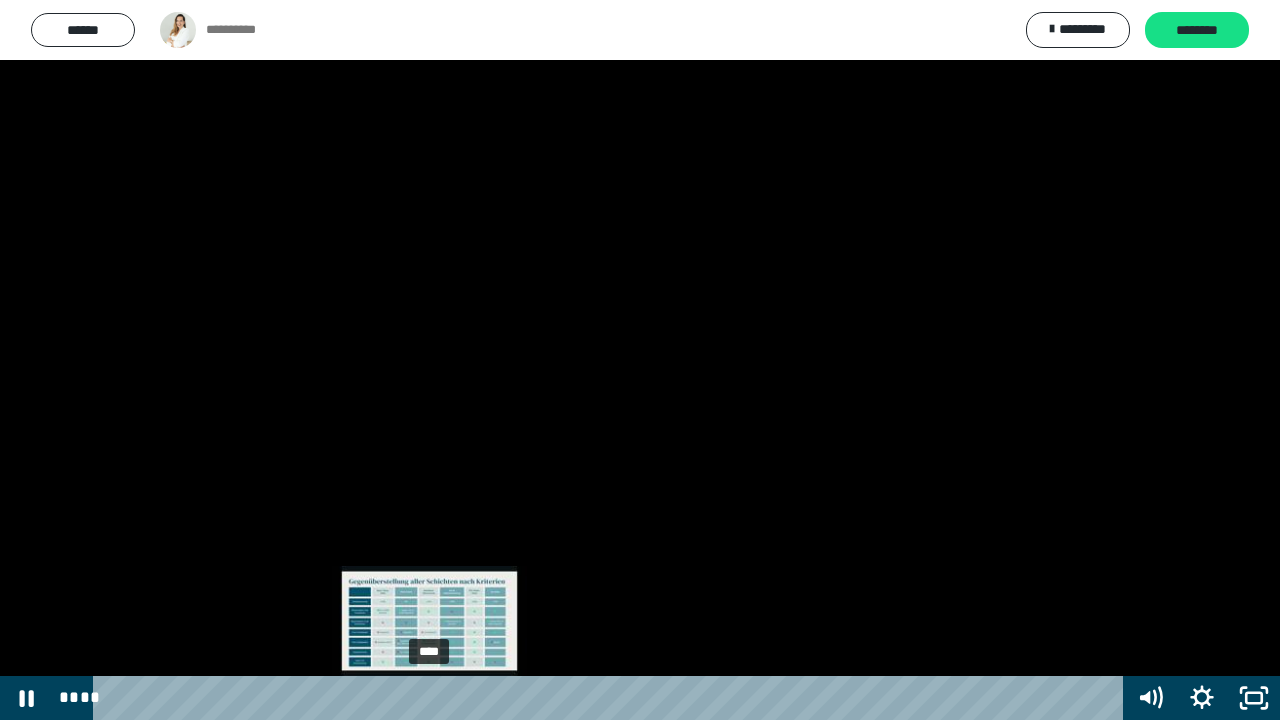 click on "****" at bounding box center (612, 698) 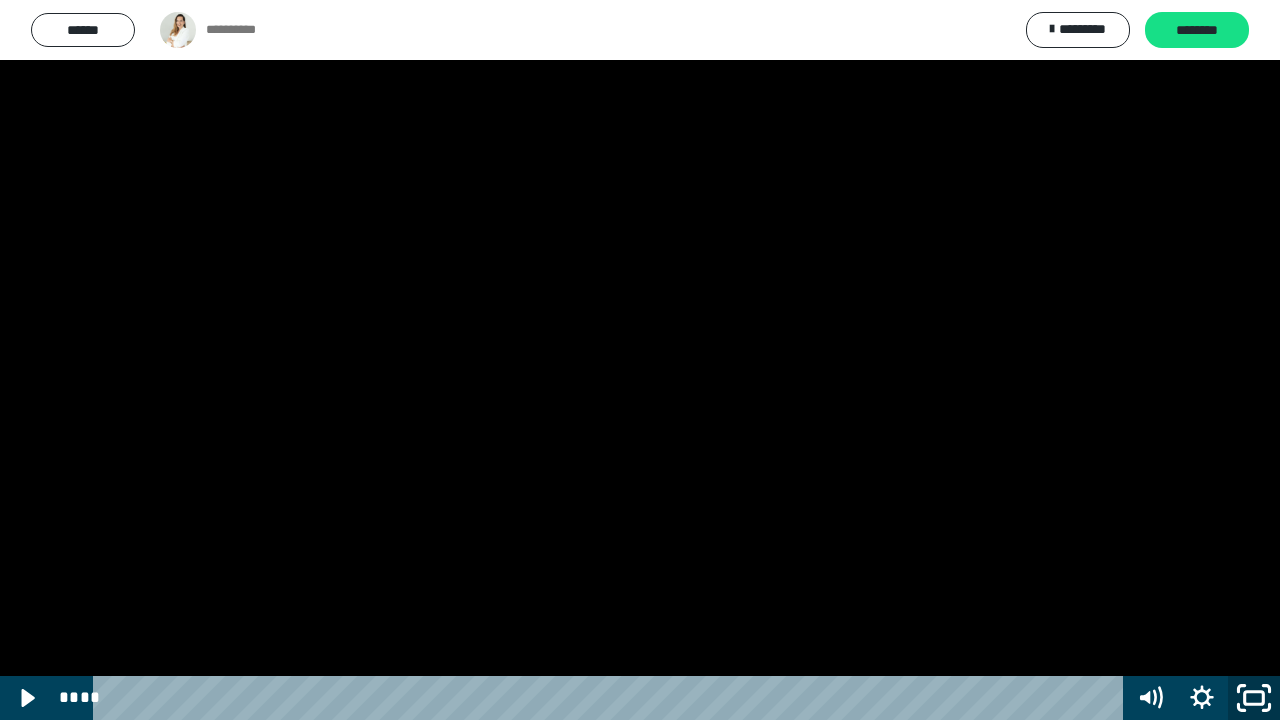 click 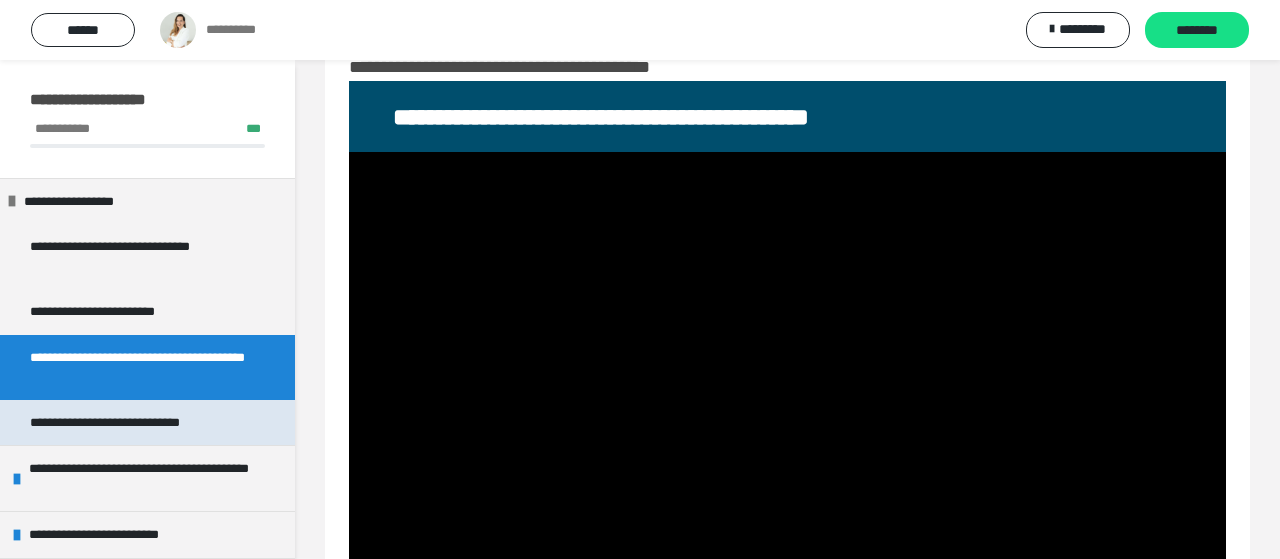 click on "**********" at bounding box center [128, 423] 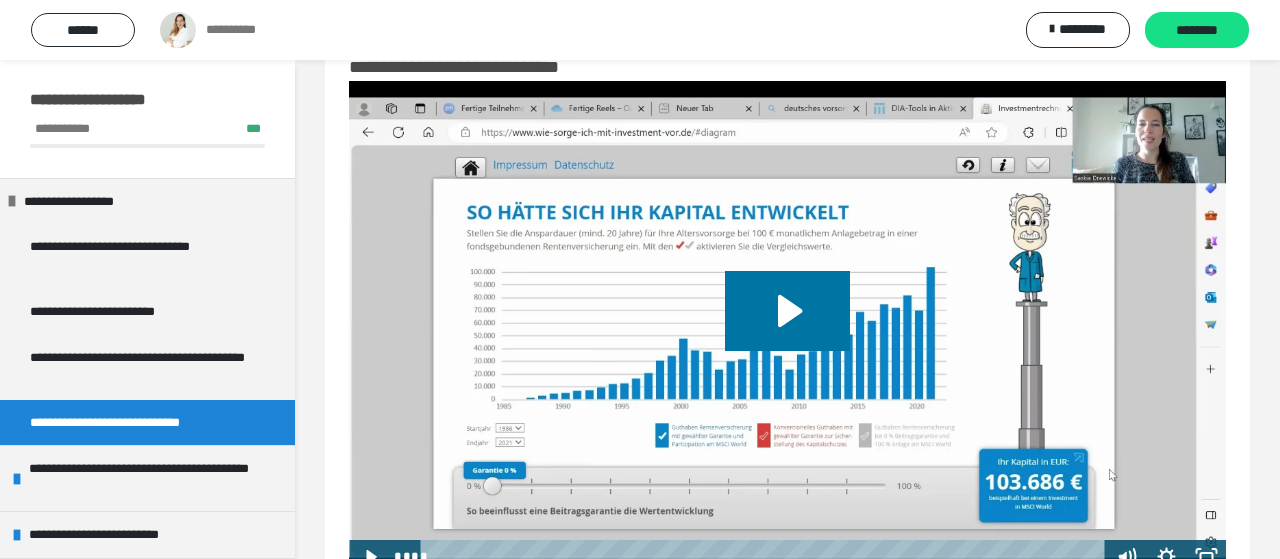 click 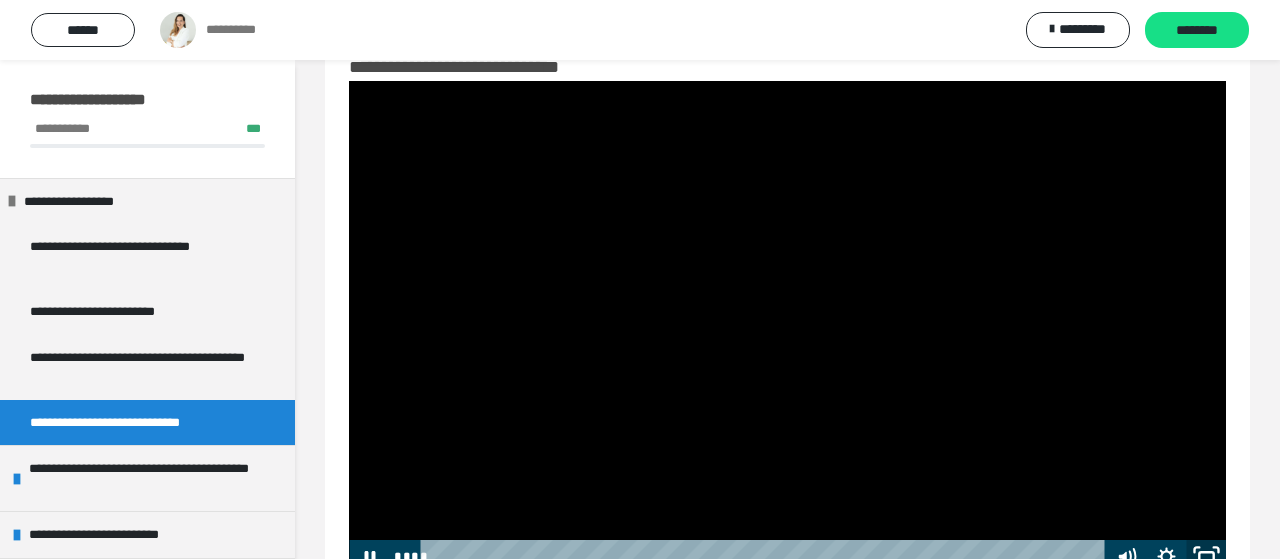 click 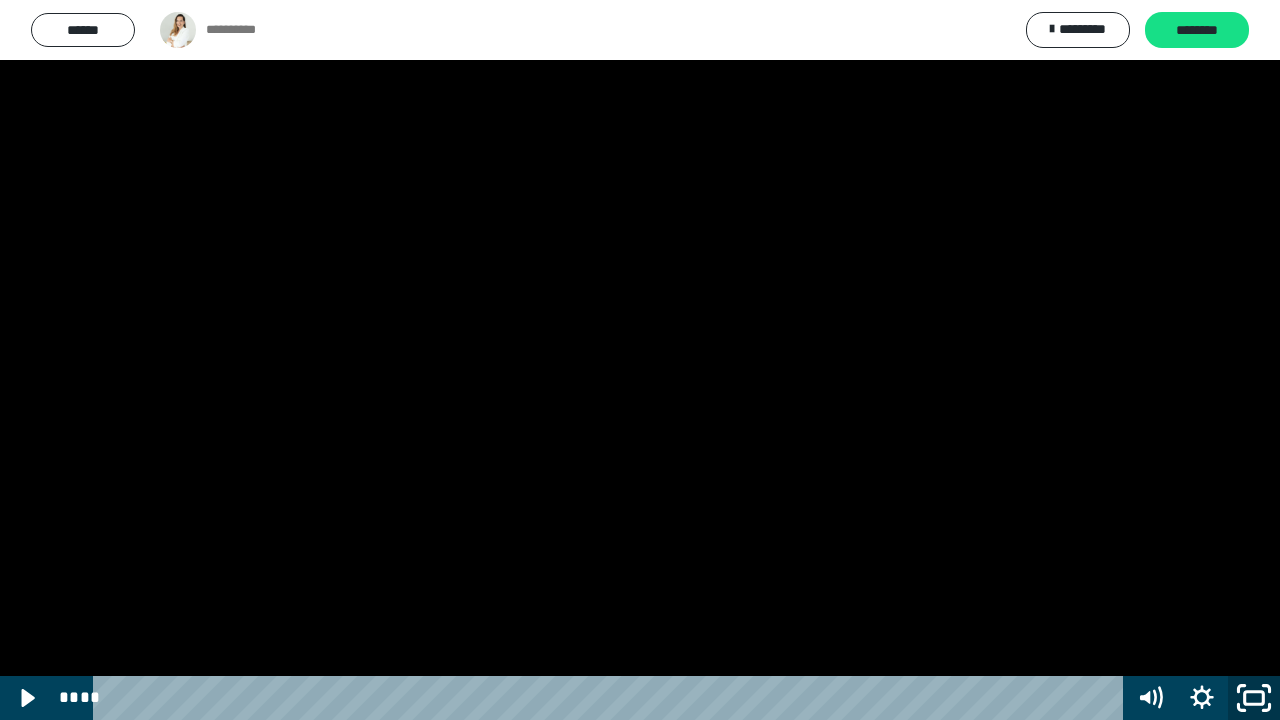 click 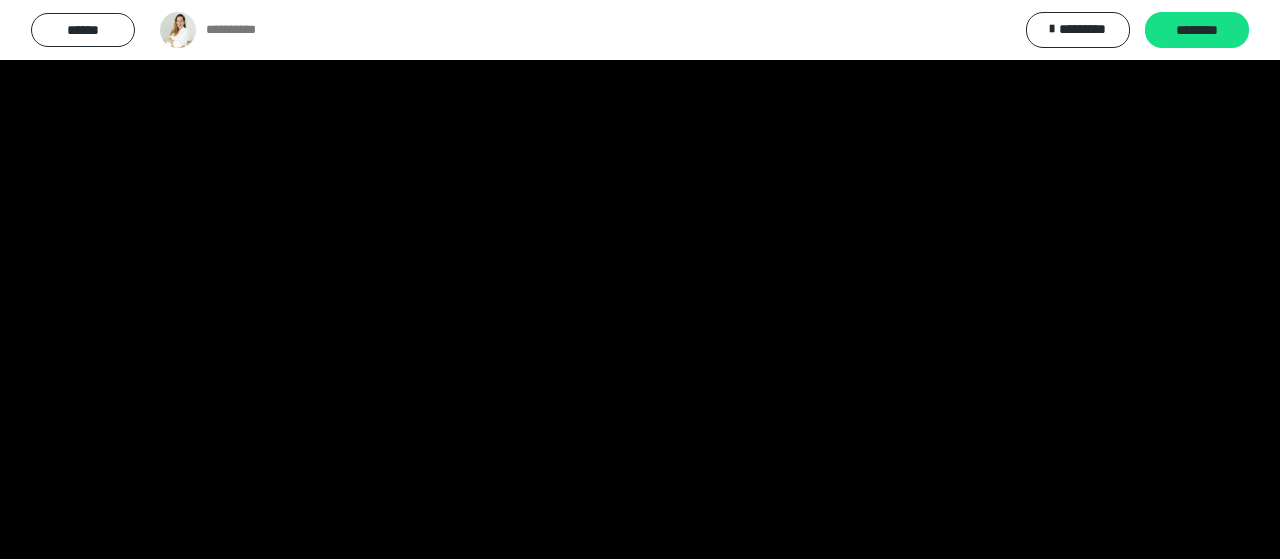 scroll, scrollTop: 95, scrollLeft: 0, axis: vertical 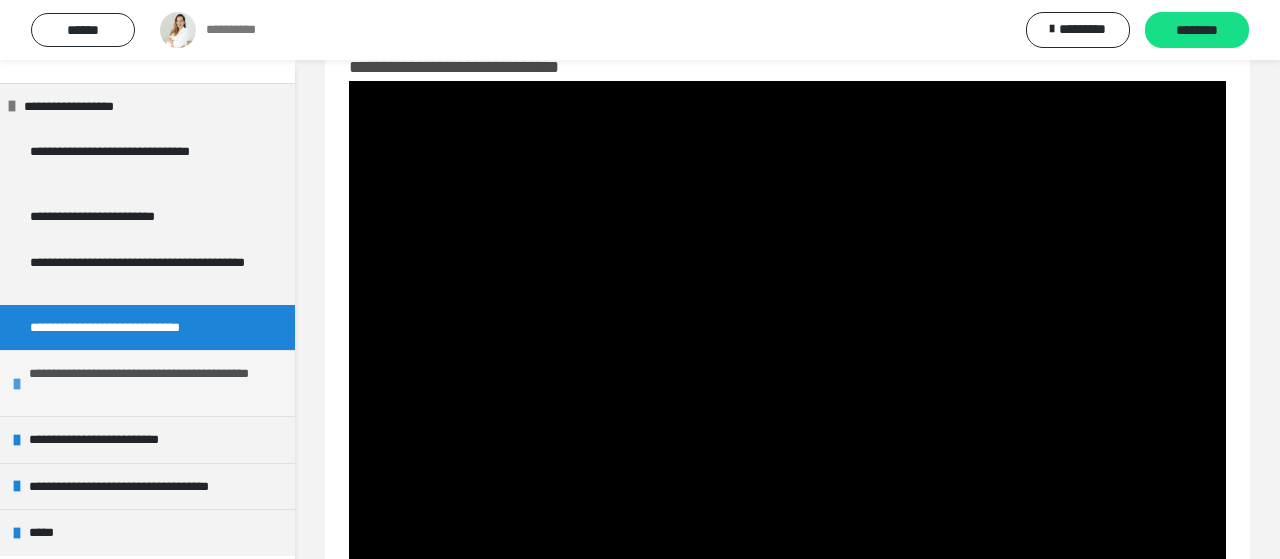 click on "**********" at bounding box center [157, 383] 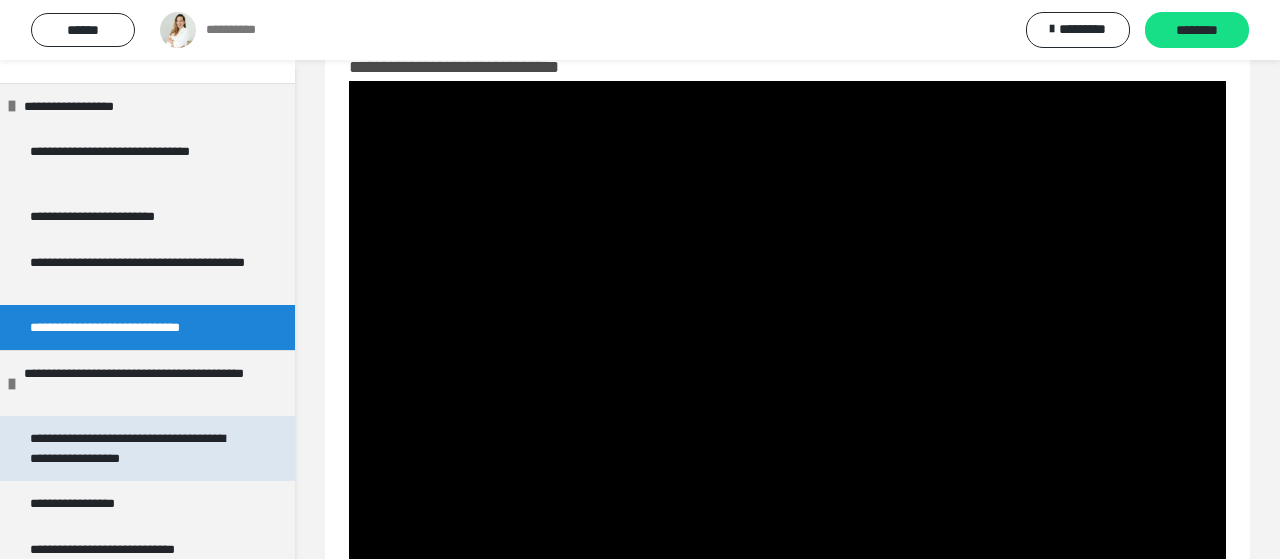 click on "**********" at bounding box center [139, 448] 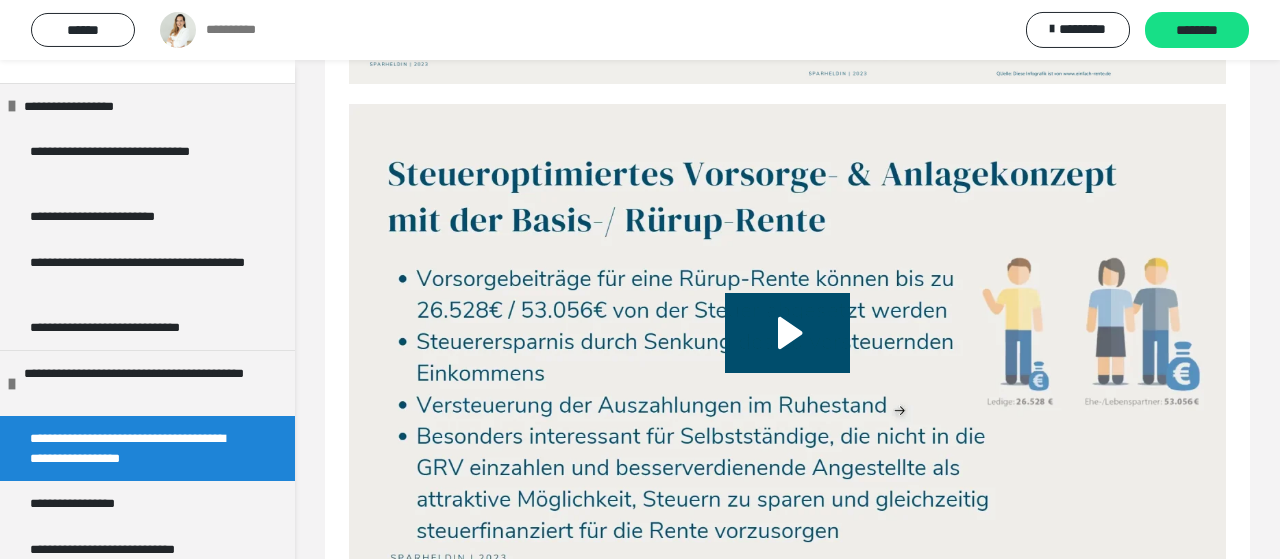 scroll, scrollTop: 325, scrollLeft: 0, axis: vertical 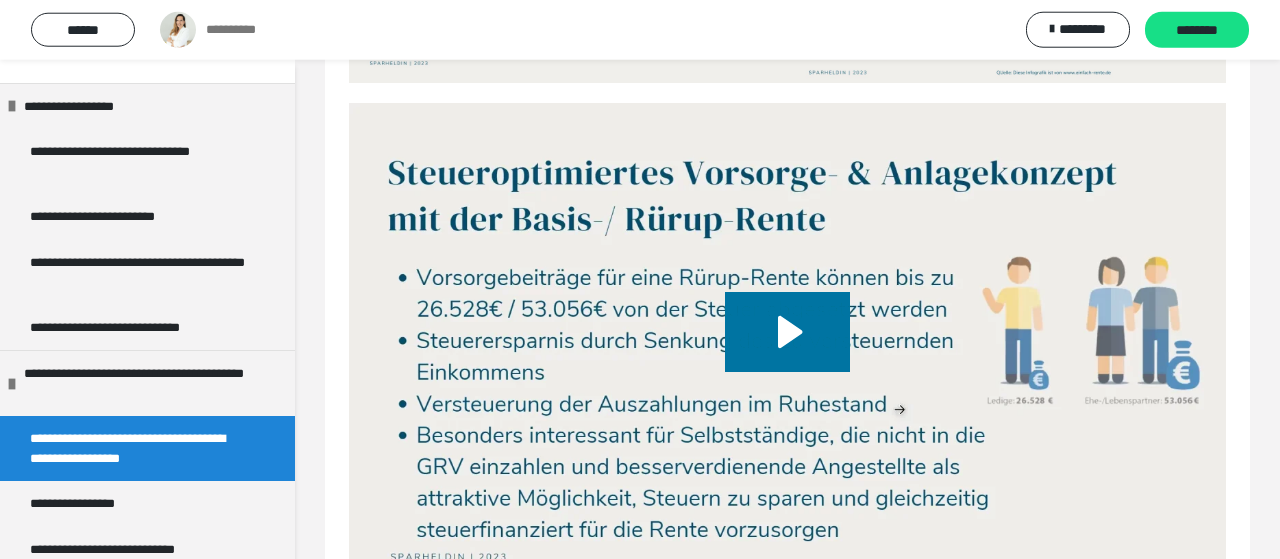 click 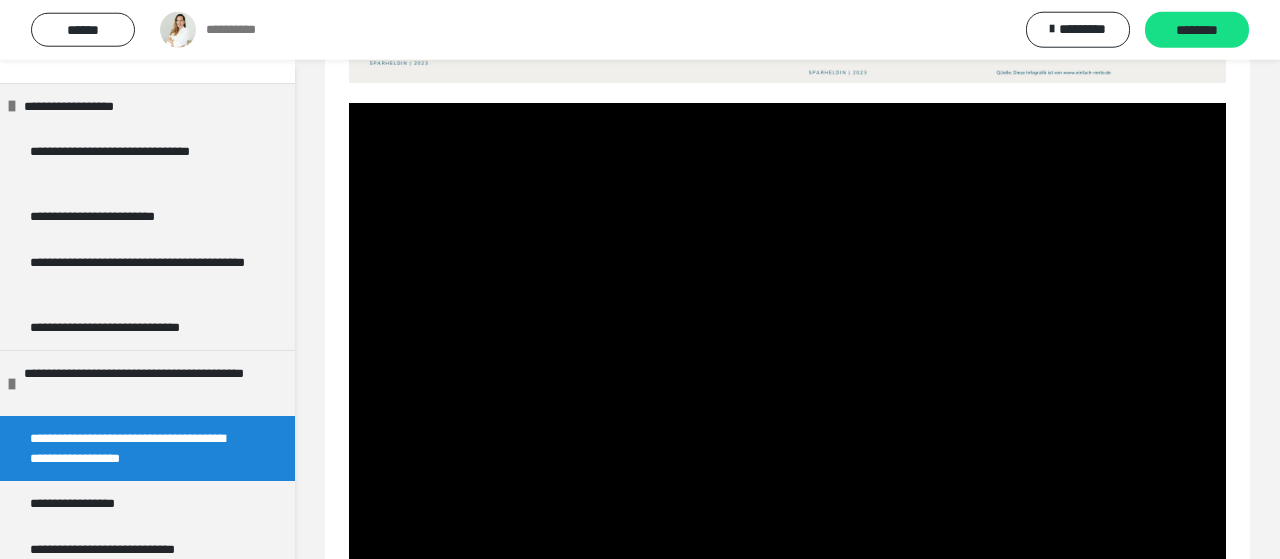 click at bounding box center [787, 349] 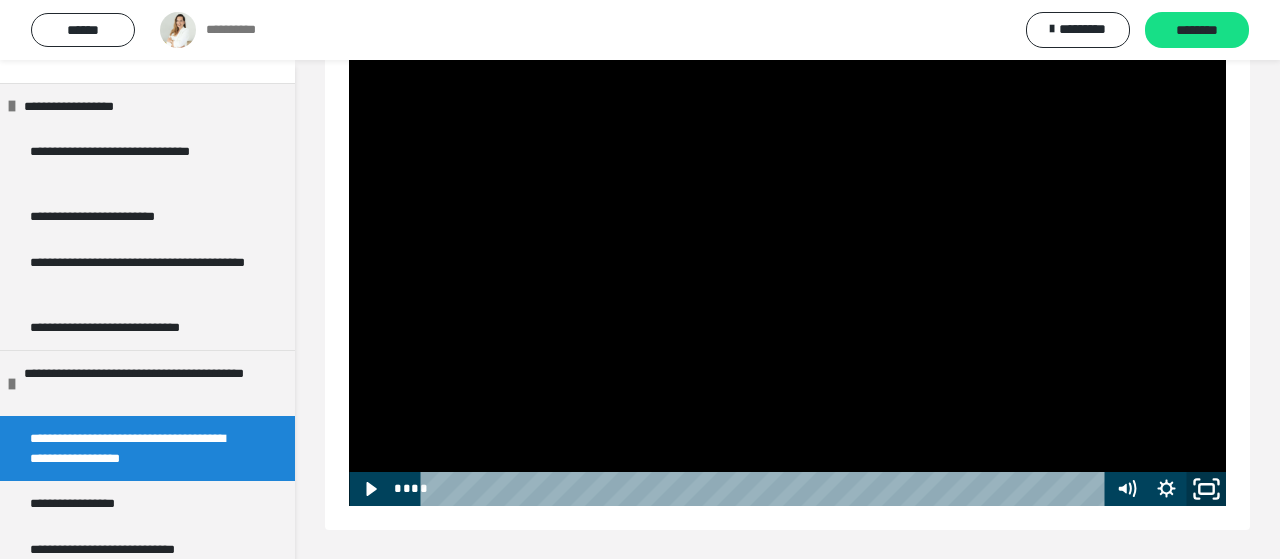 click 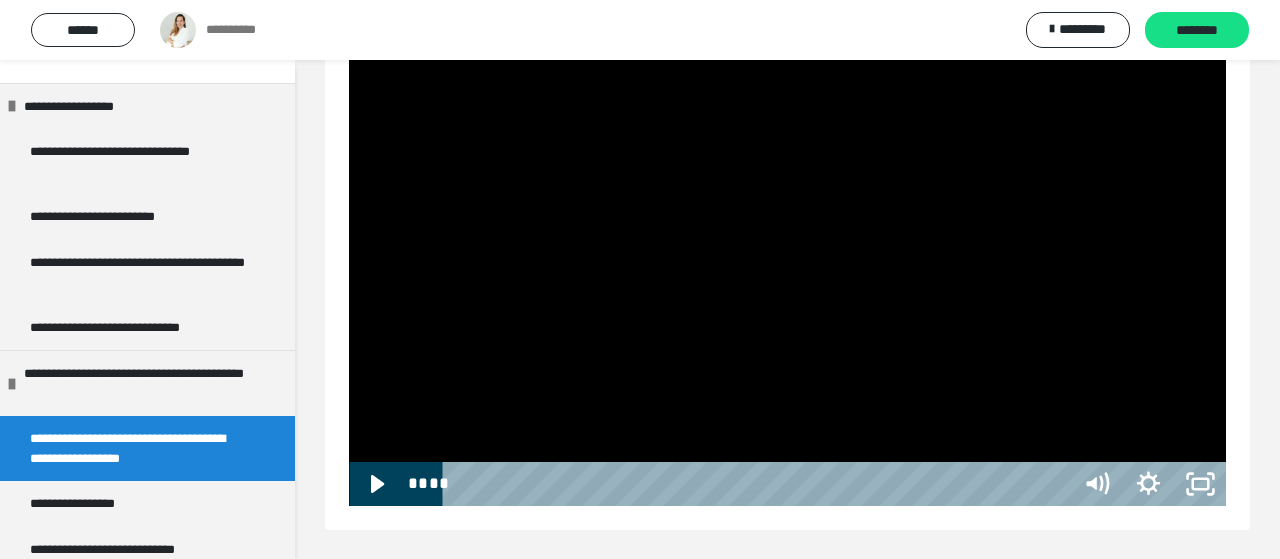 scroll, scrollTop: 254, scrollLeft: 0, axis: vertical 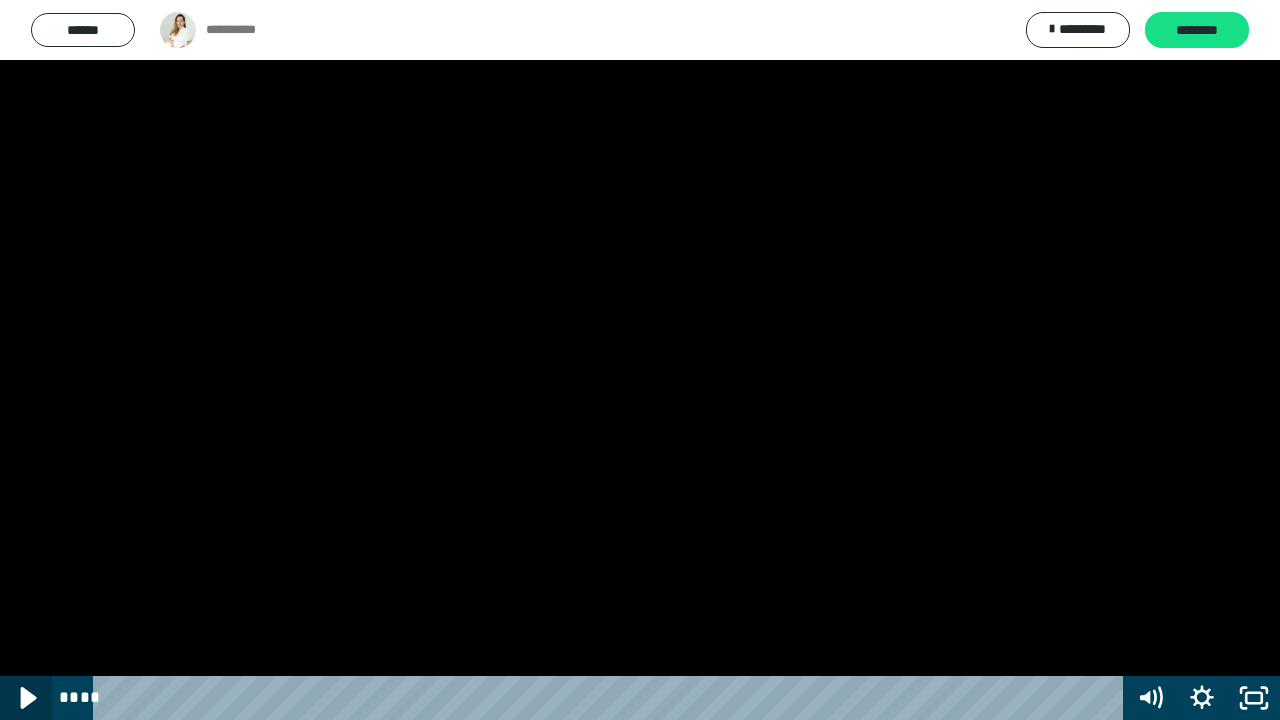 click 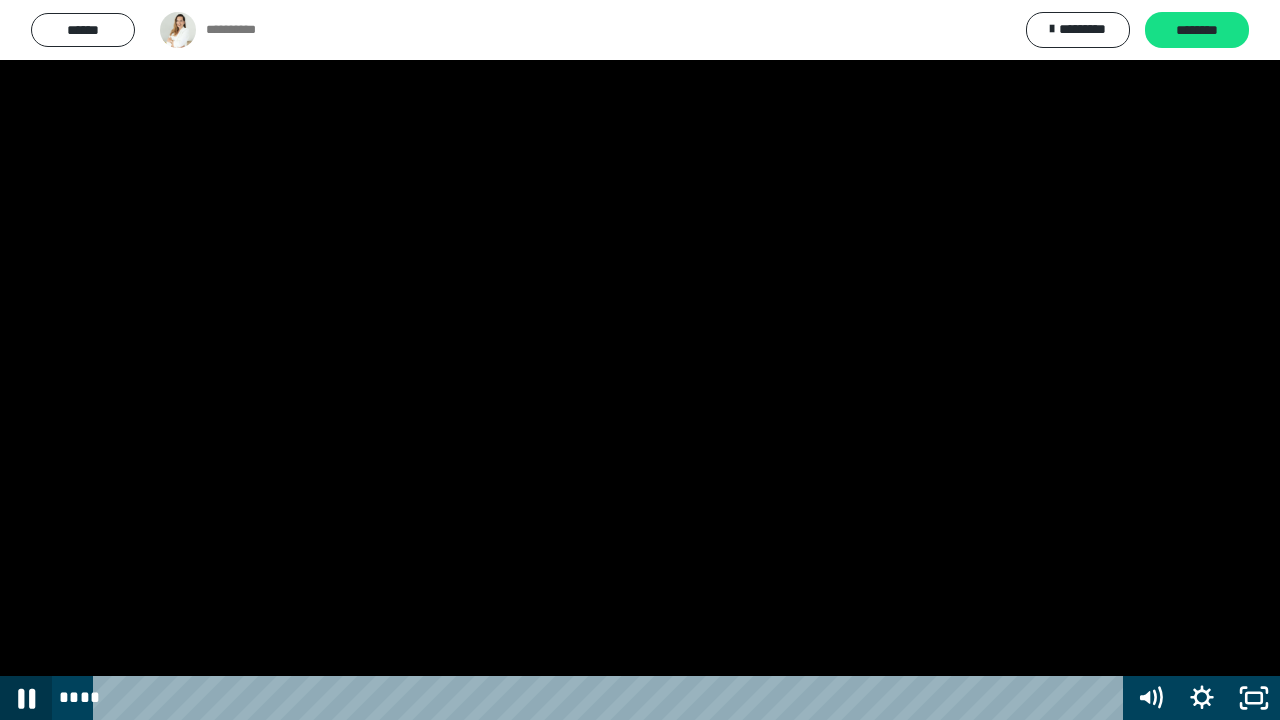 click 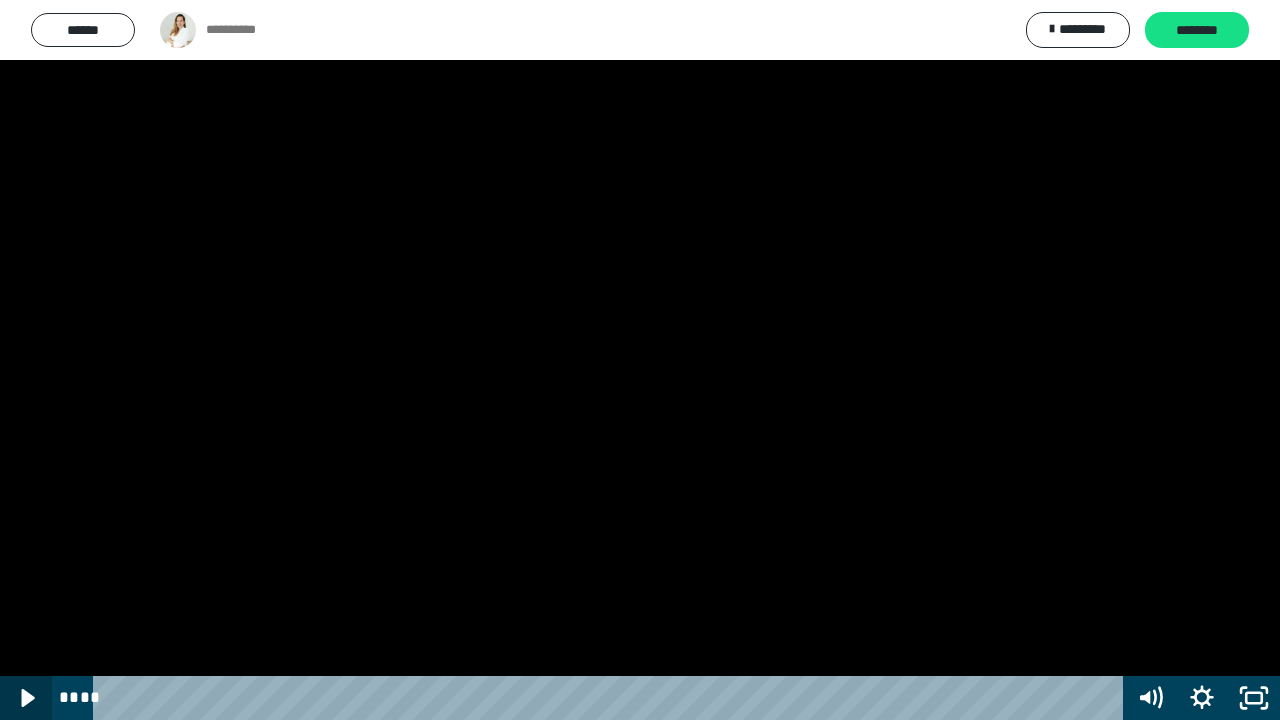 click 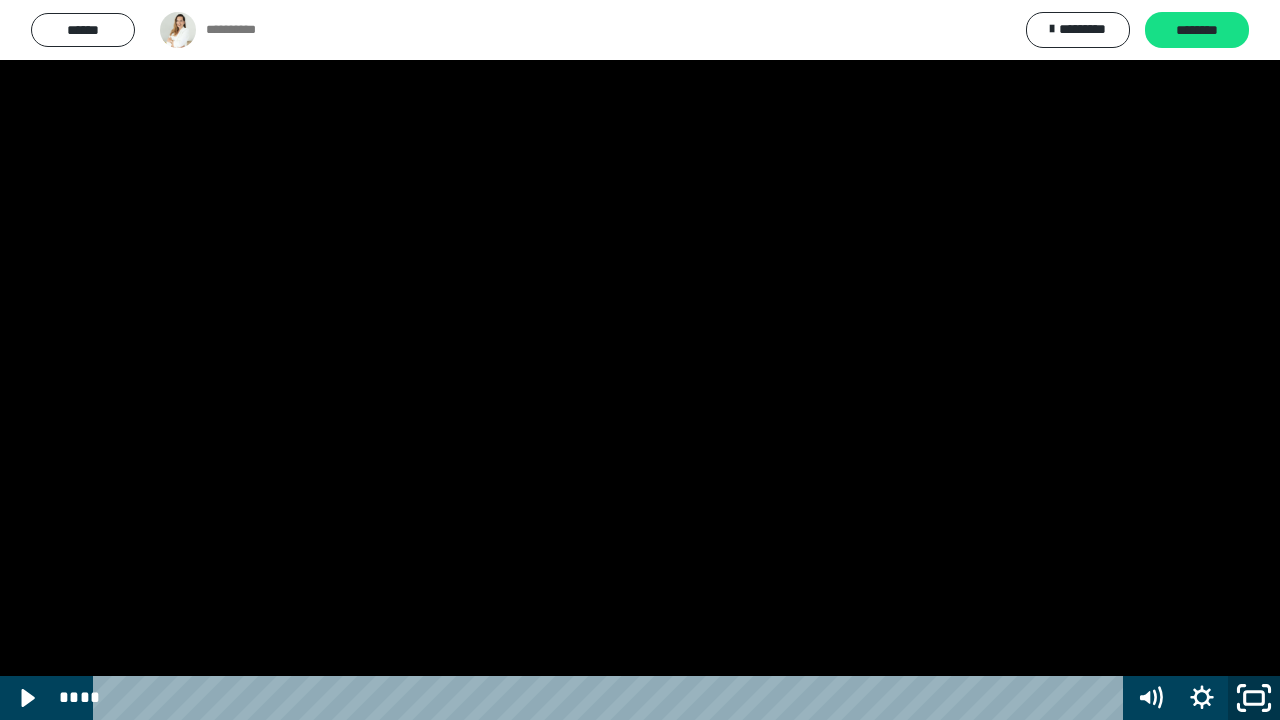 click 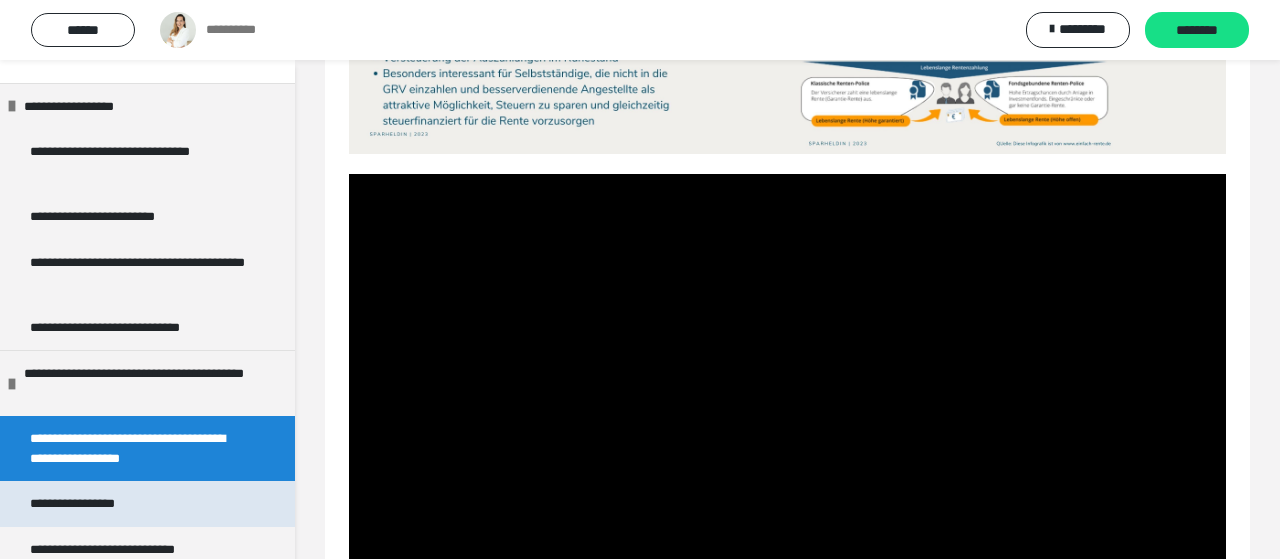 click on "**********" at bounding box center [83, 504] 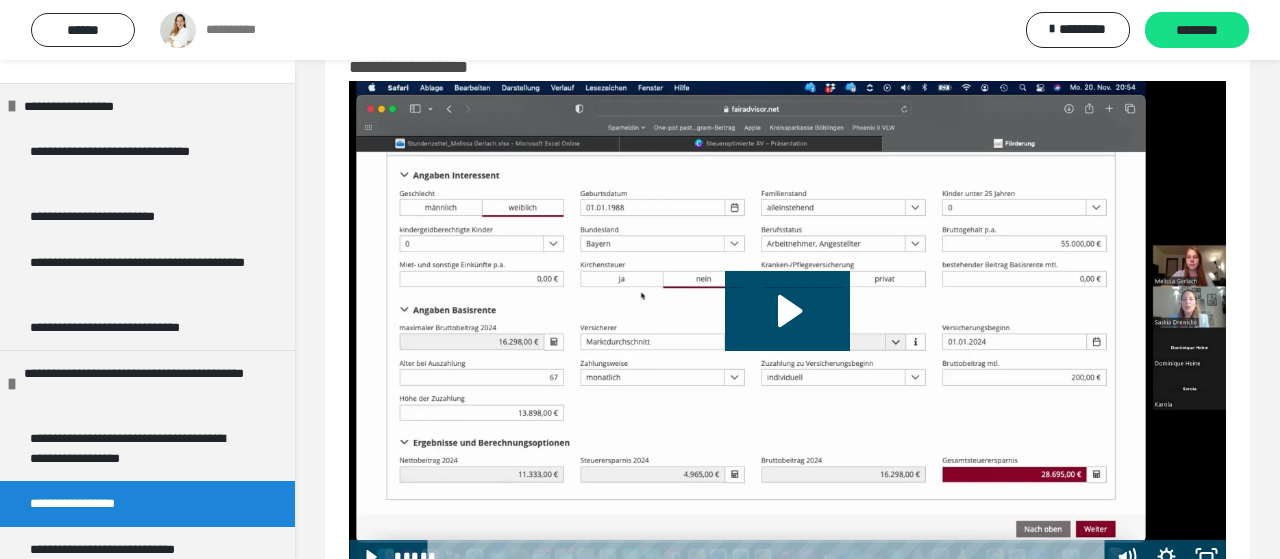 scroll, scrollTop: 128, scrollLeft: 0, axis: vertical 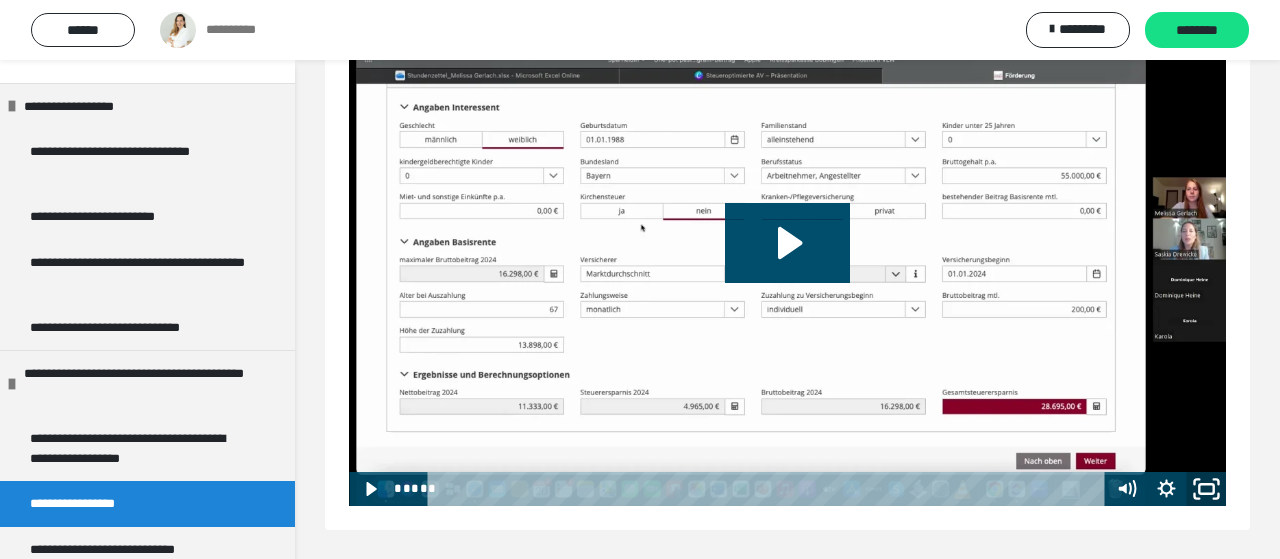 click 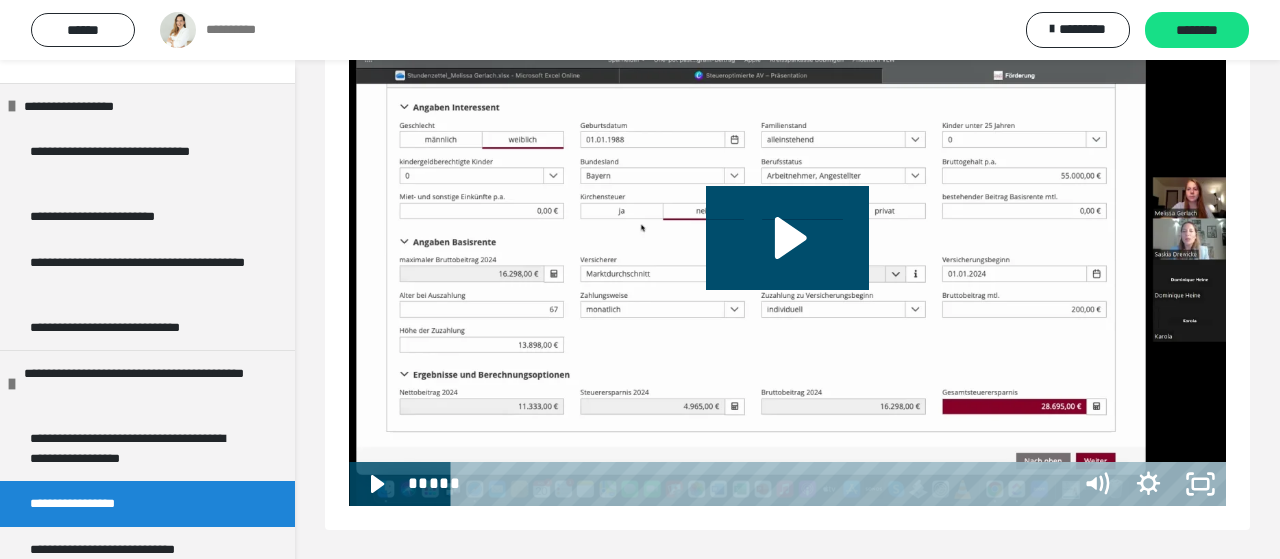 scroll, scrollTop: 60, scrollLeft: 0, axis: vertical 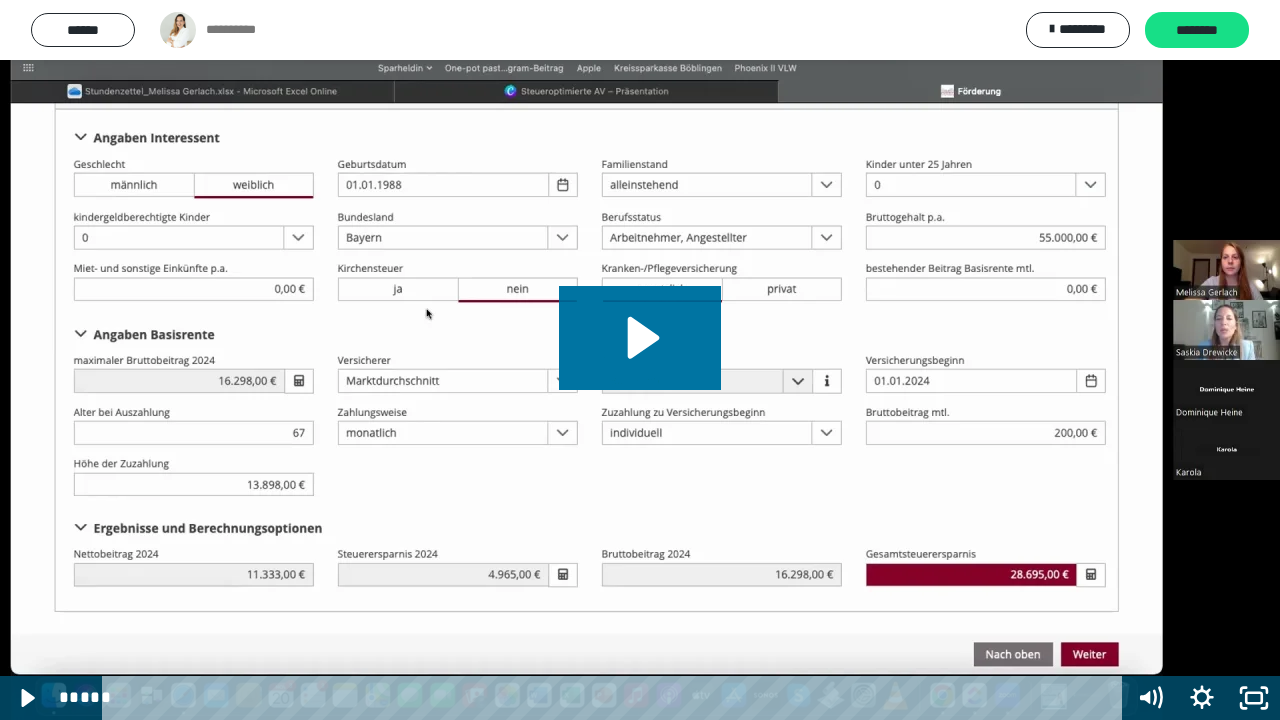 click 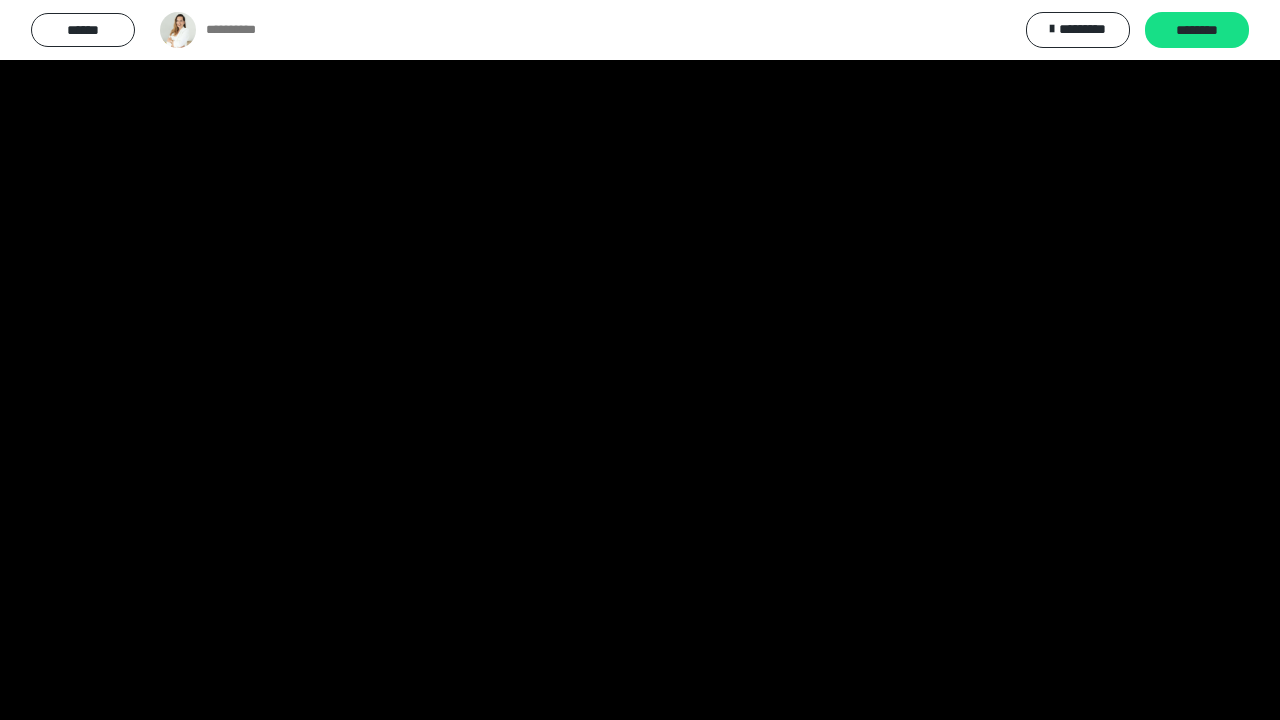 click at bounding box center [640, 360] 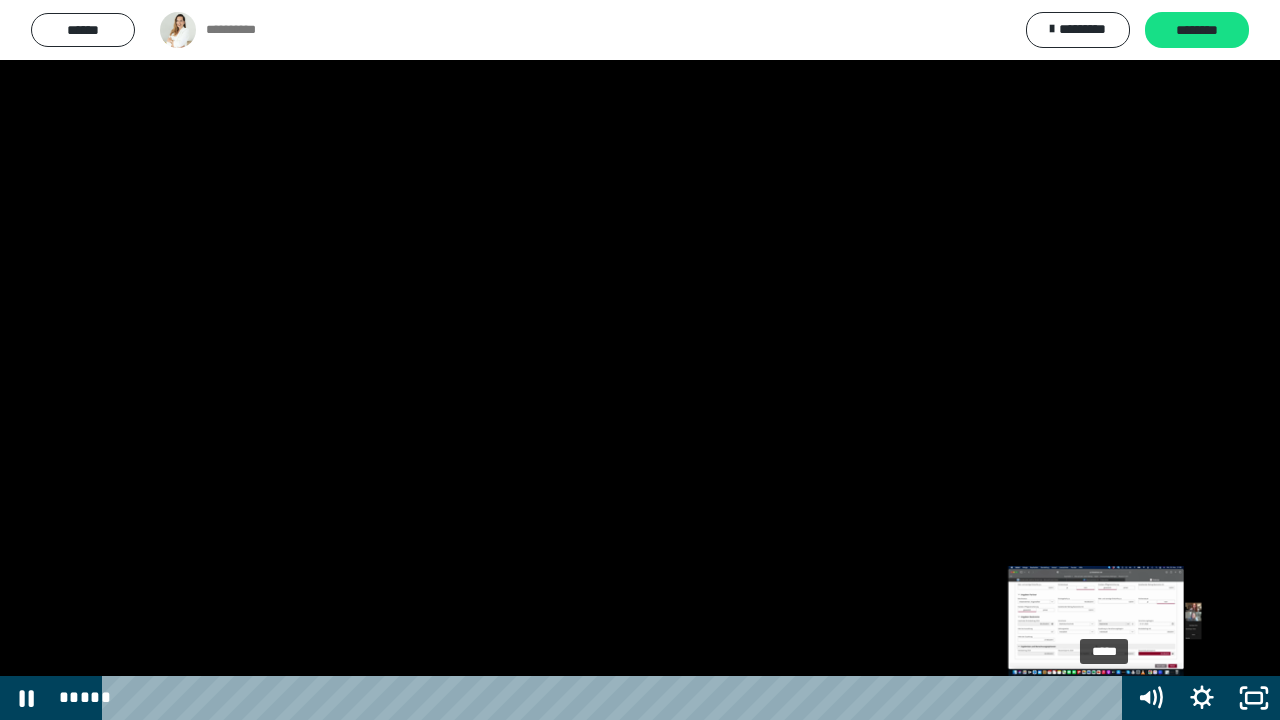 click on "*****" at bounding box center [616, 698] 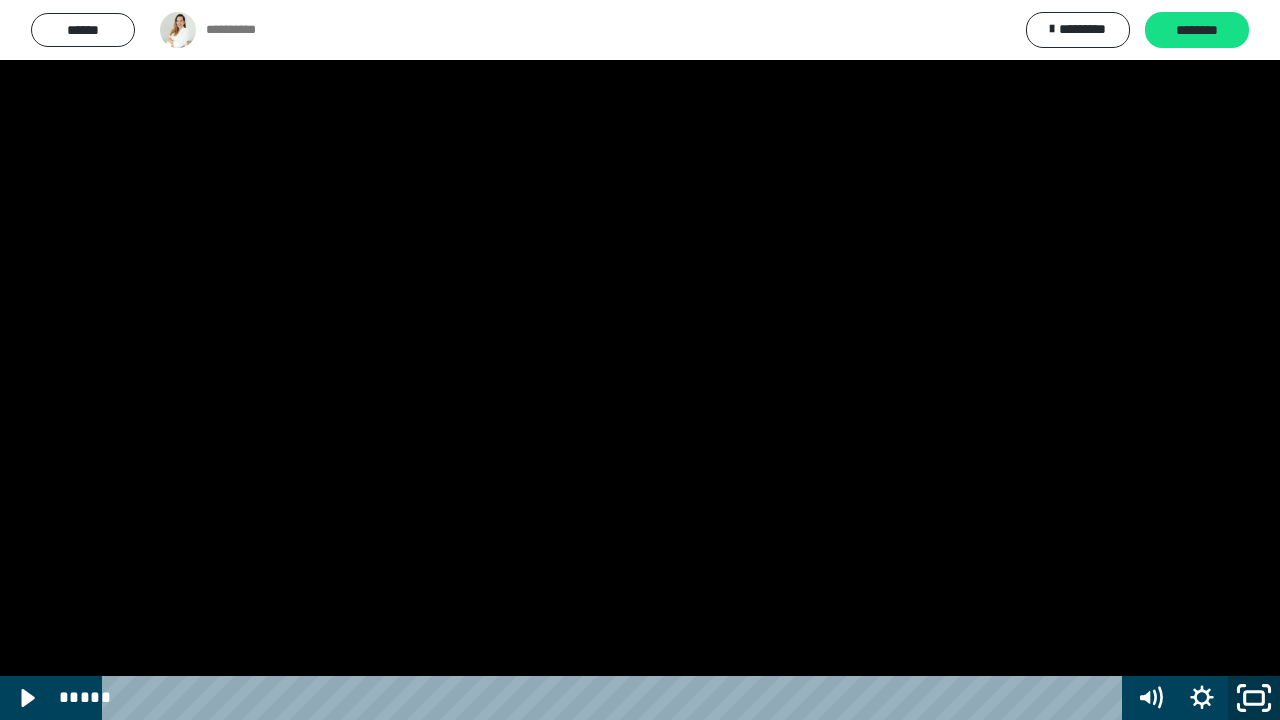click 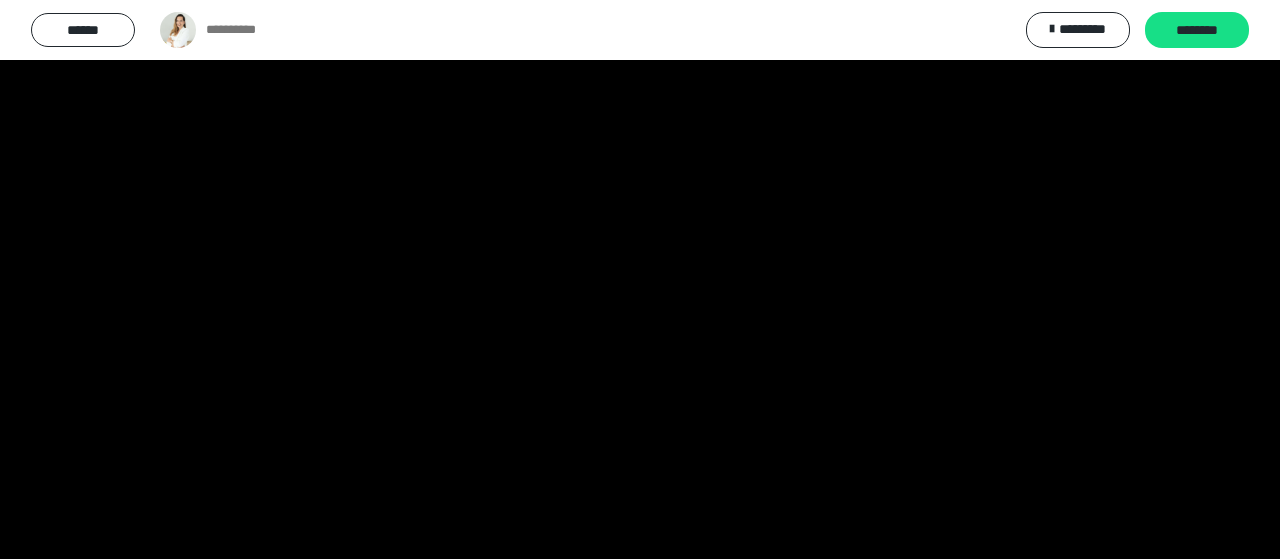 scroll, scrollTop: 128, scrollLeft: 0, axis: vertical 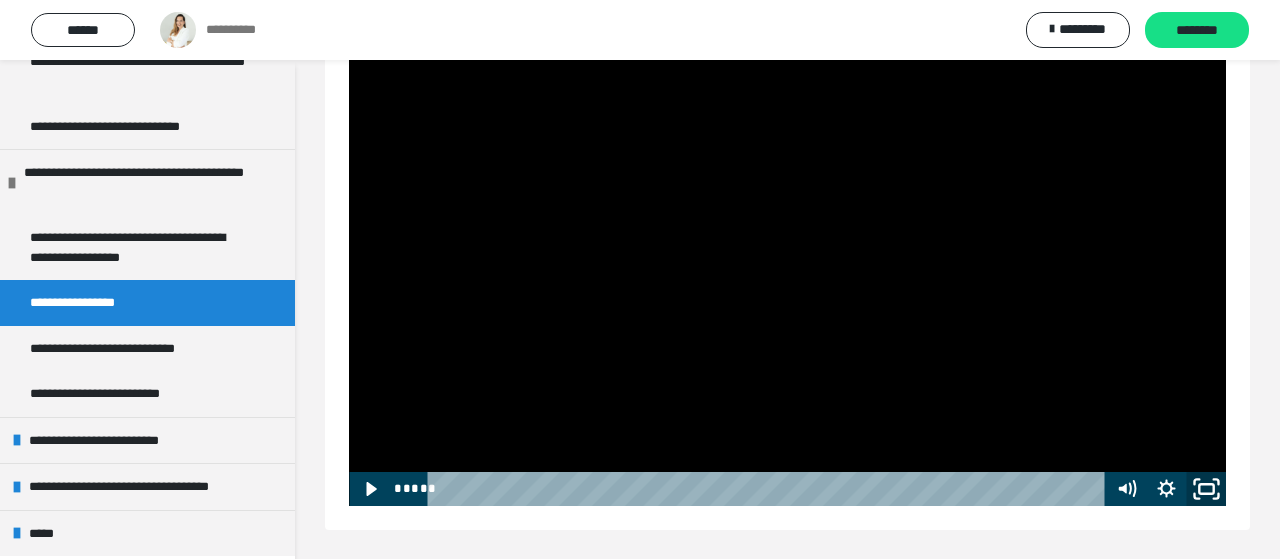 click 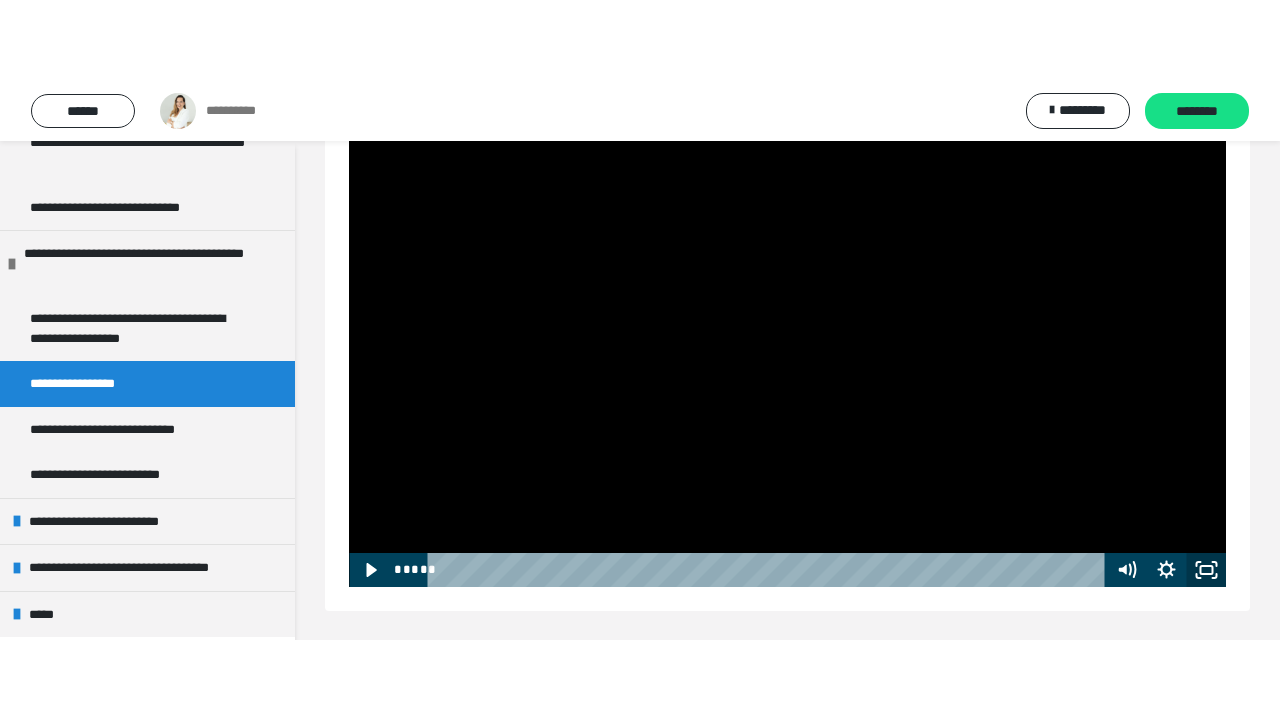 scroll, scrollTop: 60, scrollLeft: 0, axis: vertical 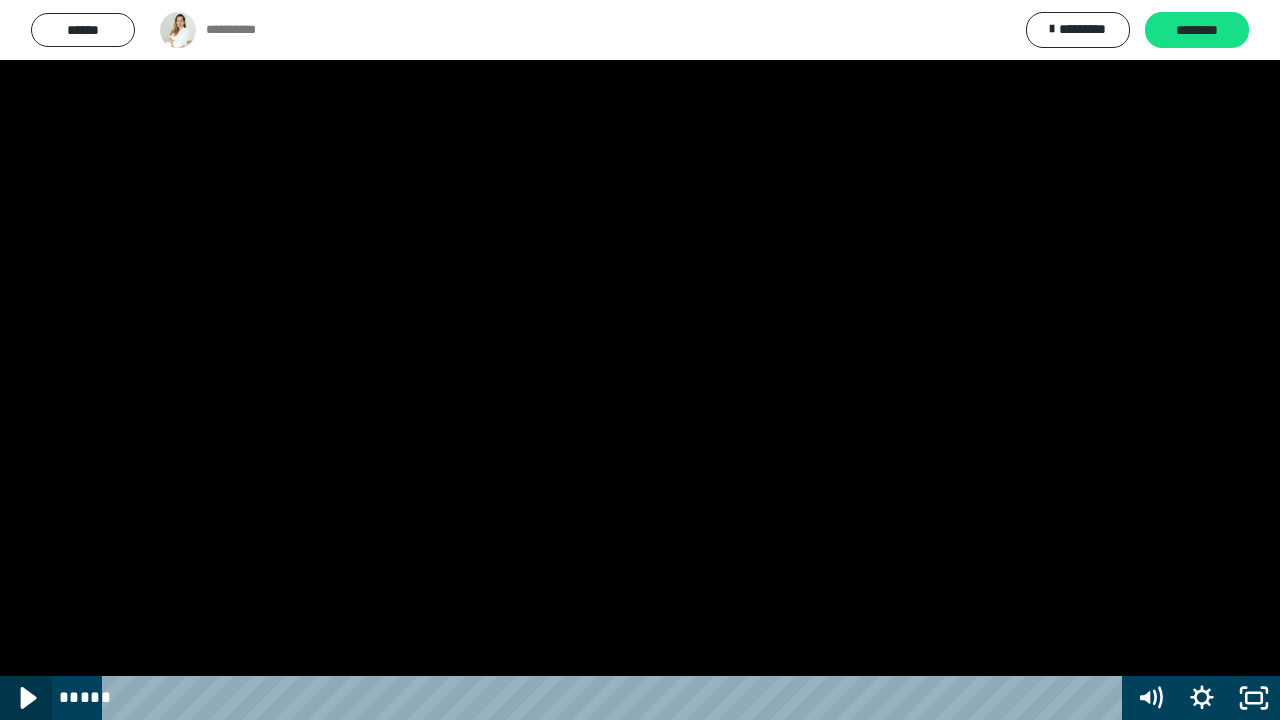 click 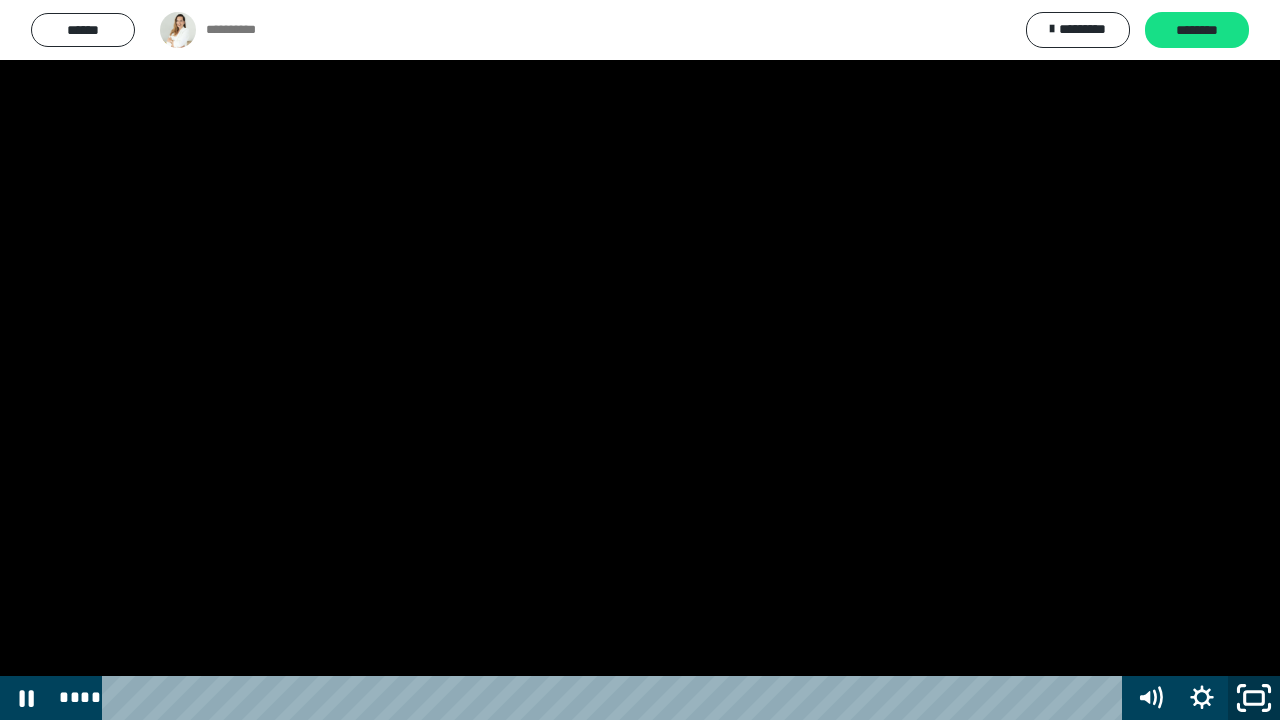 click 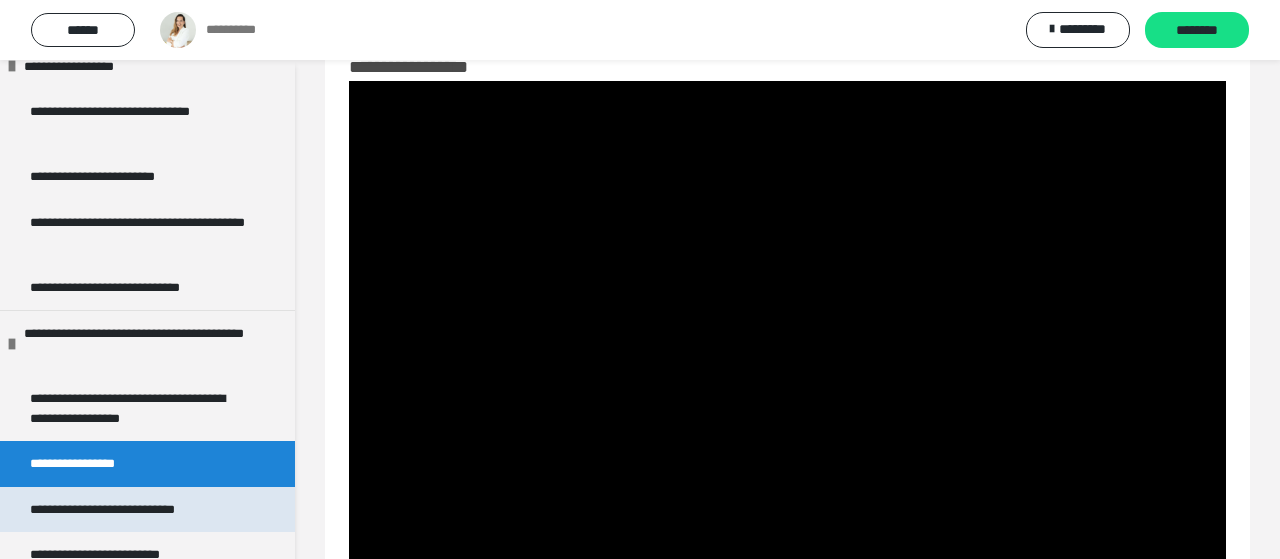 click on "**********" at bounding box center (125, 510) 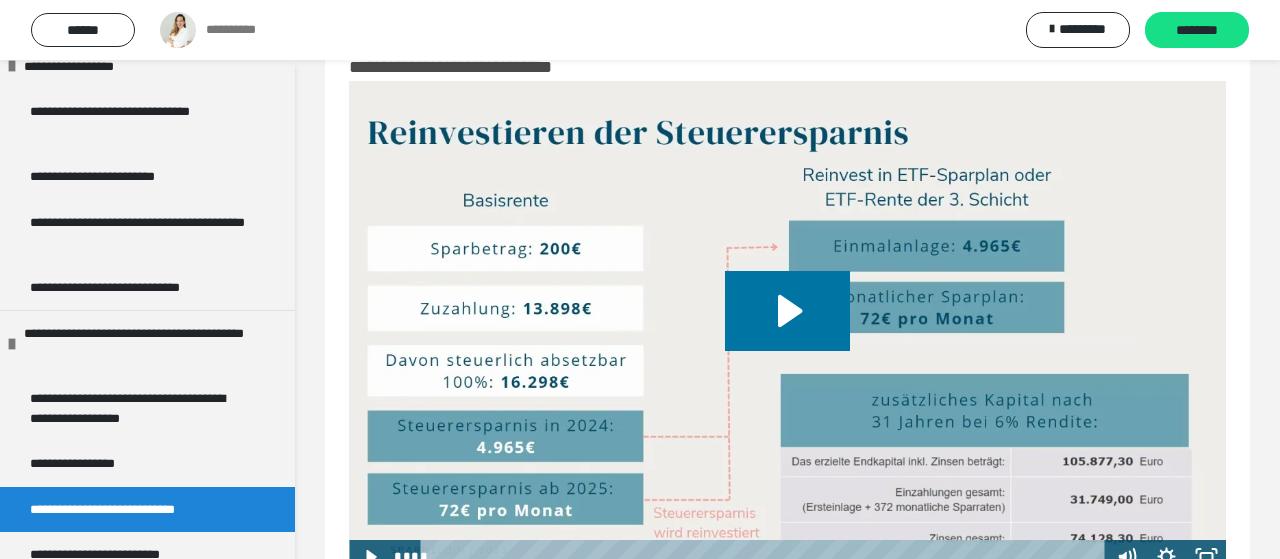 click 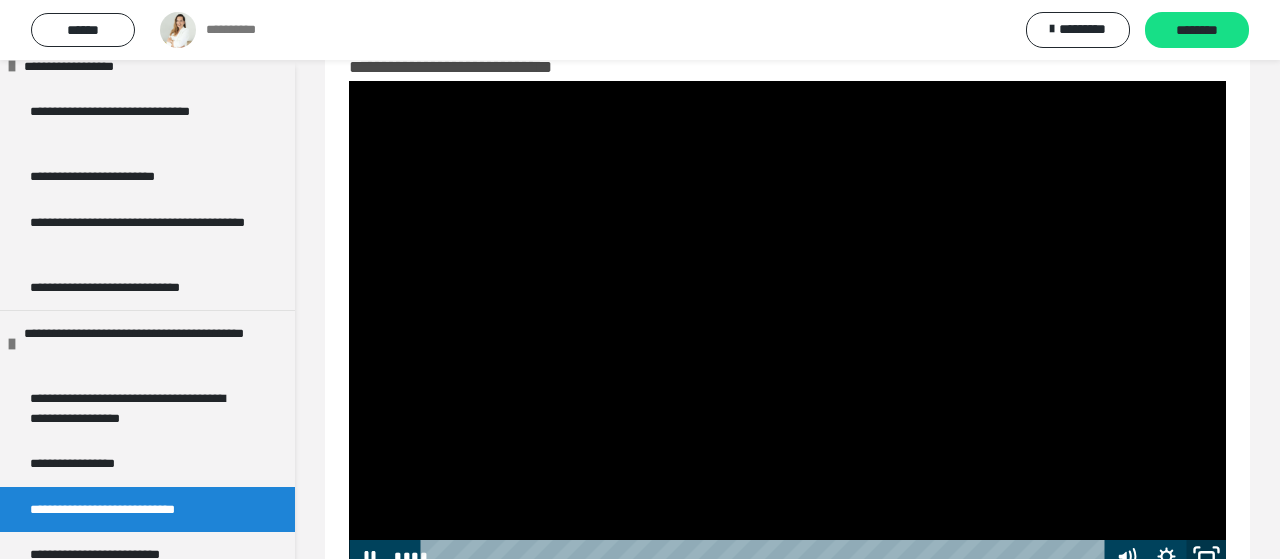 click 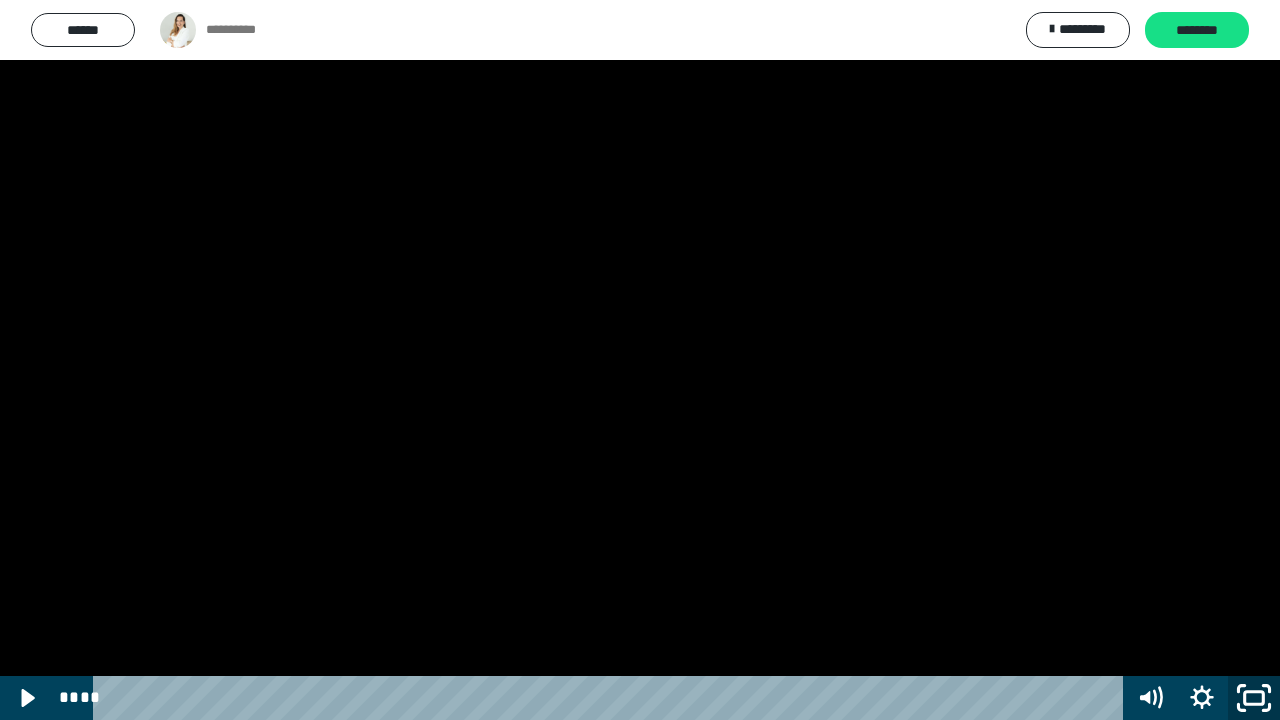 click 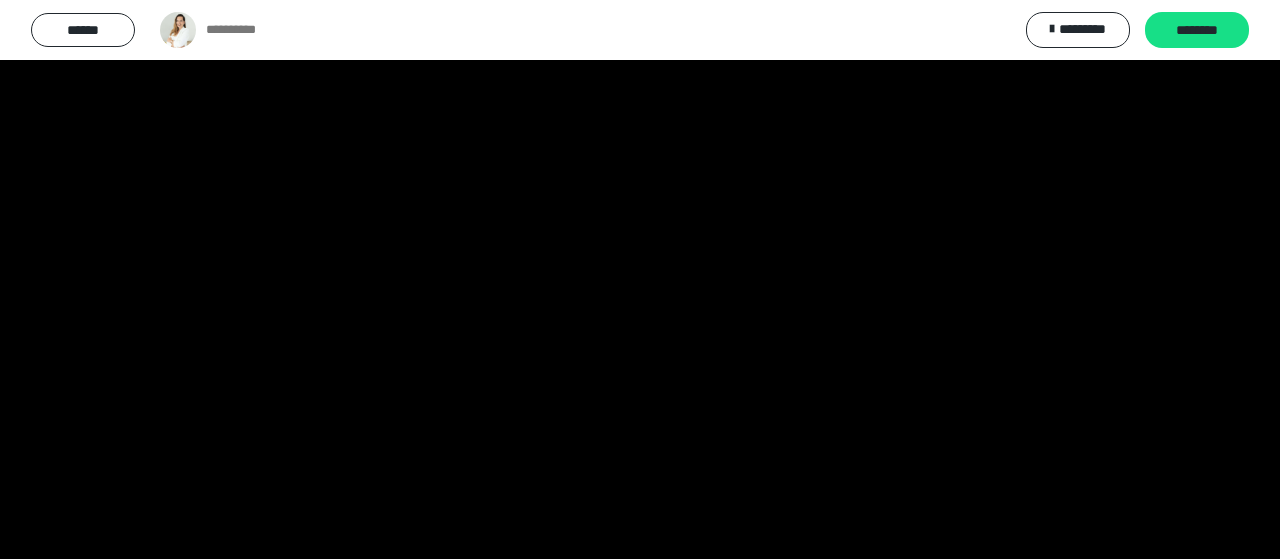 scroll, scrollTop: 296, scrollLeft: 0, axis: vertical 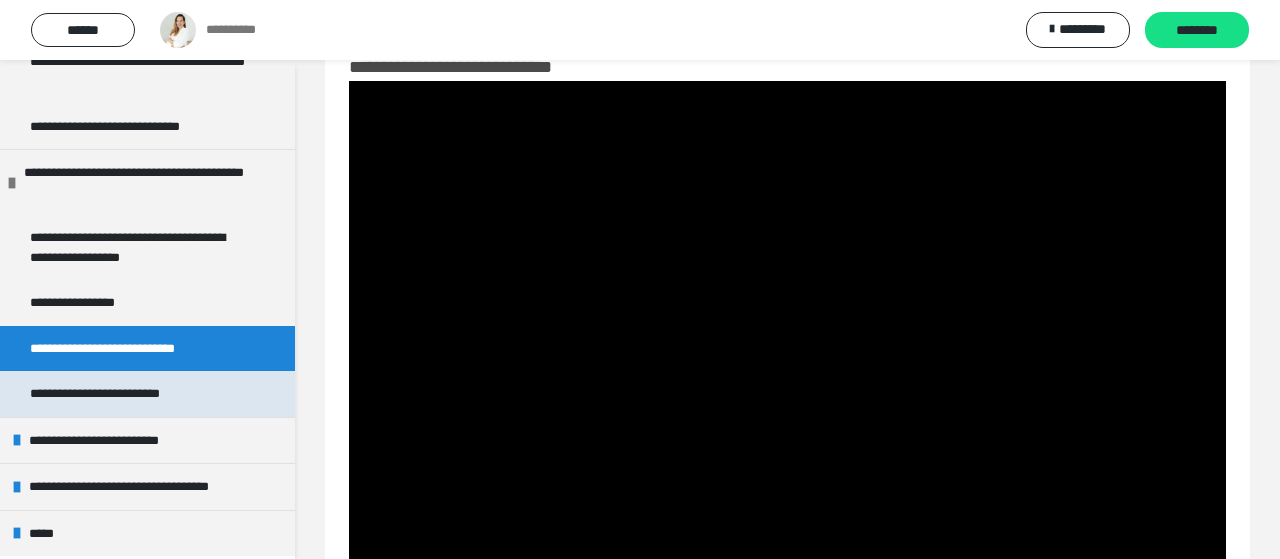 click on "**********" at bounding box center (116, 394) 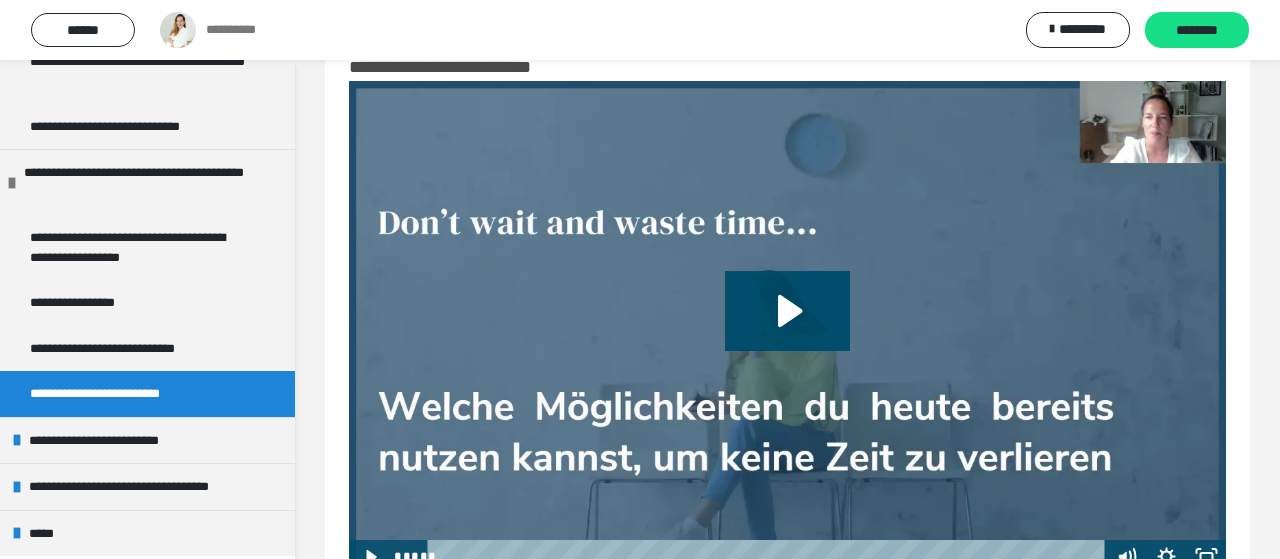 scroll, scrollTop: 128, scrollLeft: 0, axis: vertical 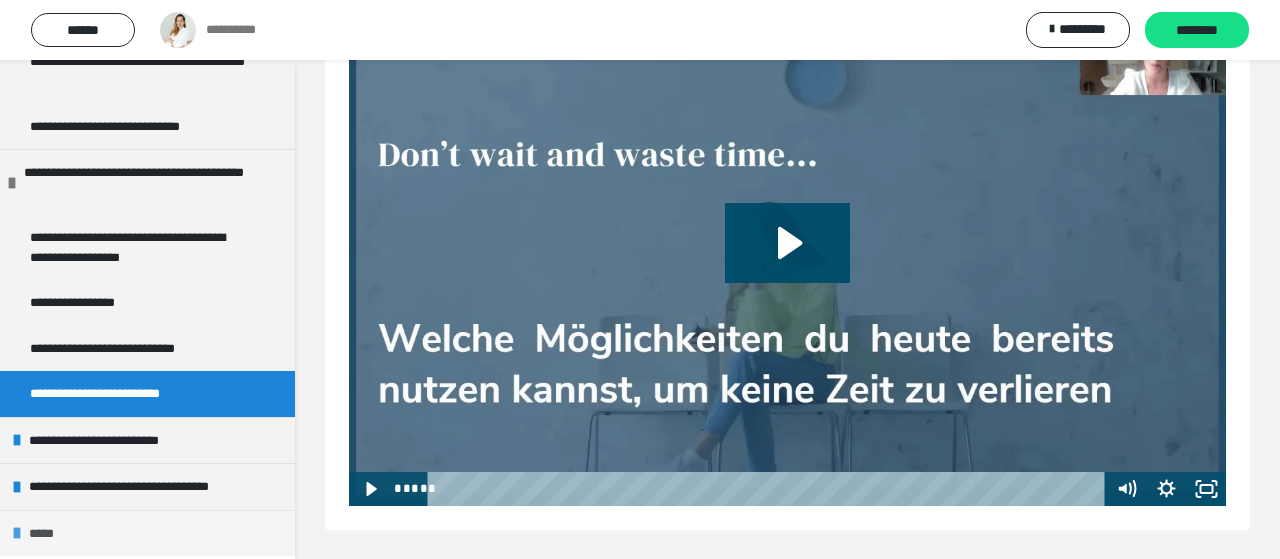 click on "*****" at bounding box center (52, 534) 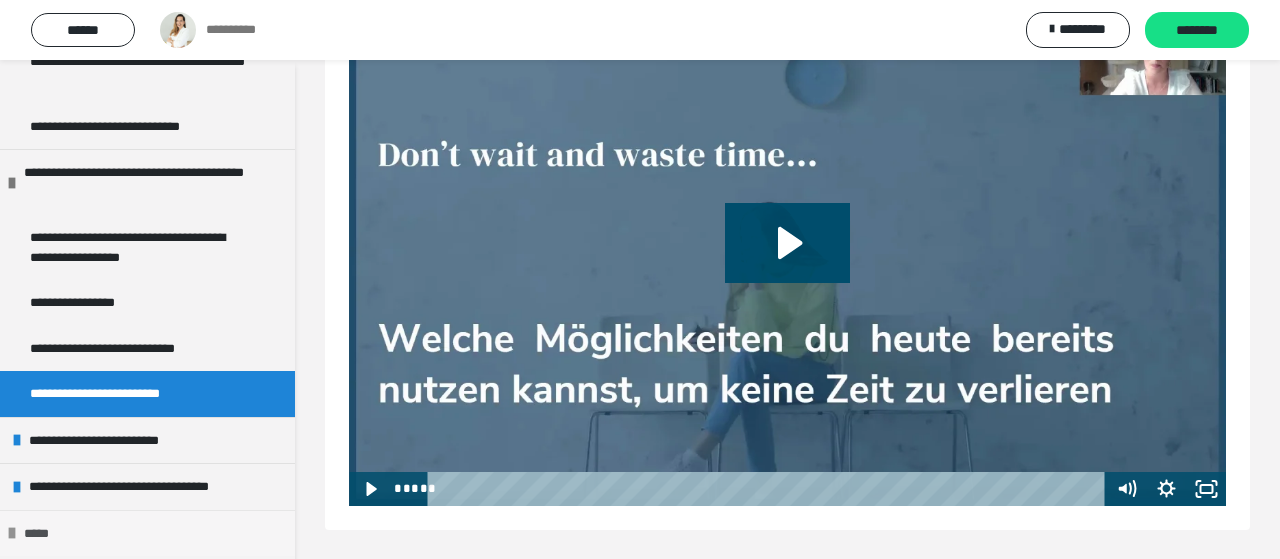 click on "*****" at bounding box center (47, 534) 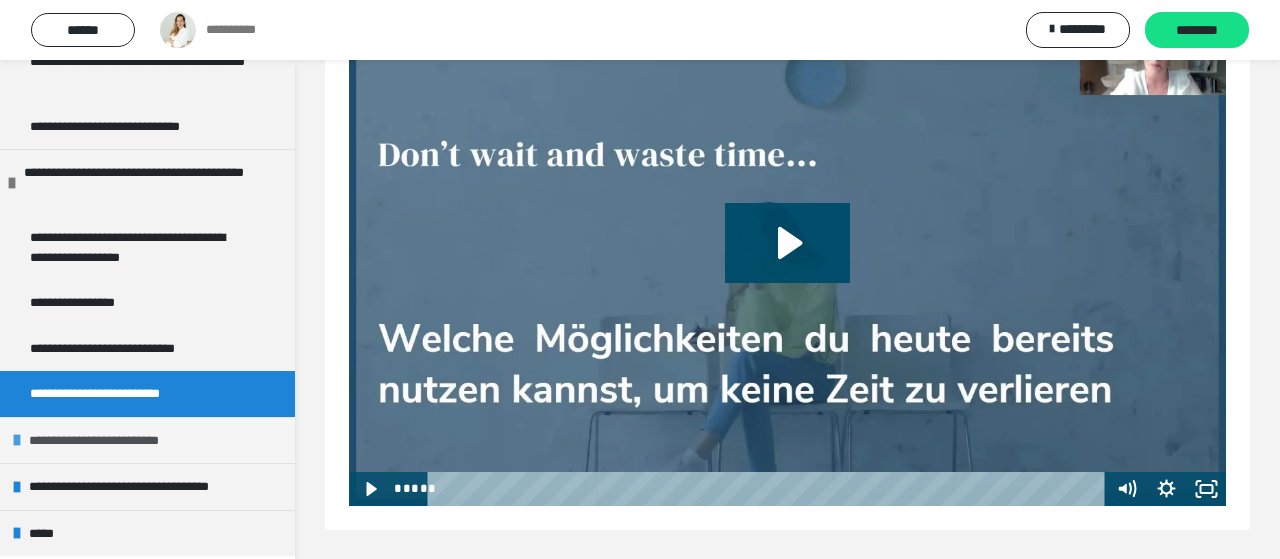 click on "**********" at bounding box center [121, 441] 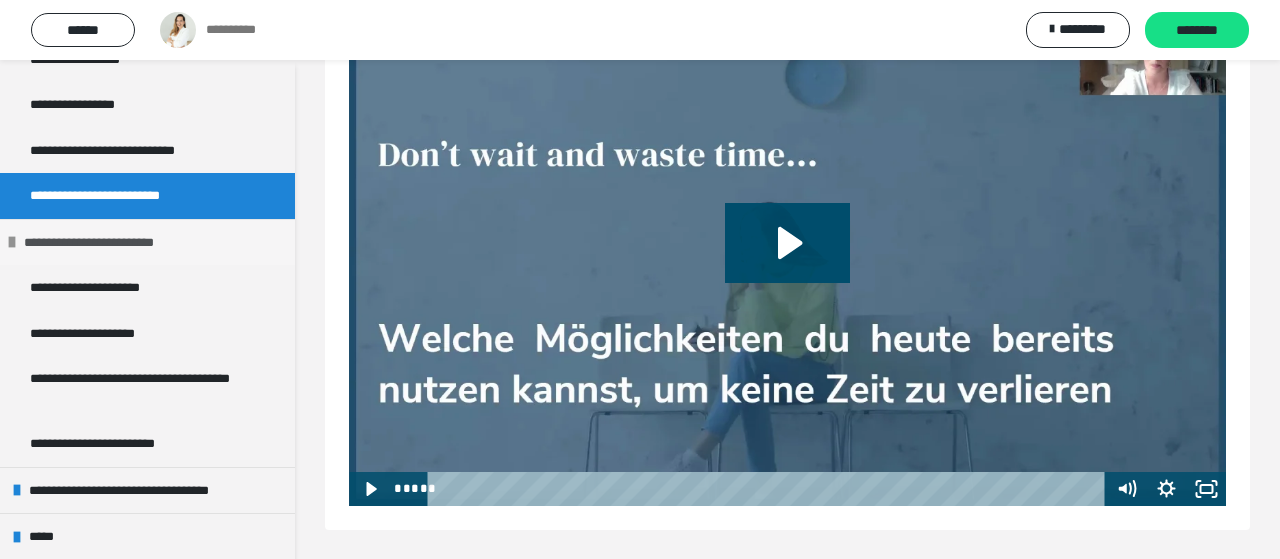 scroll, scrollTop: 496, scrollLeft: 0, axis: vertical 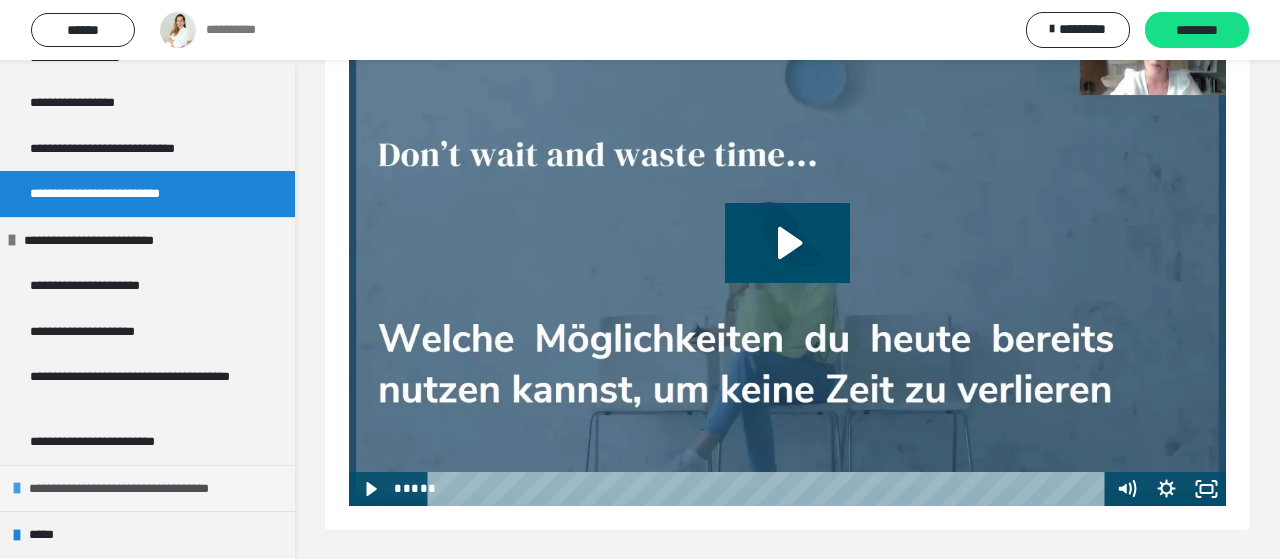 click on "**********" at bounding box center (152, 489) 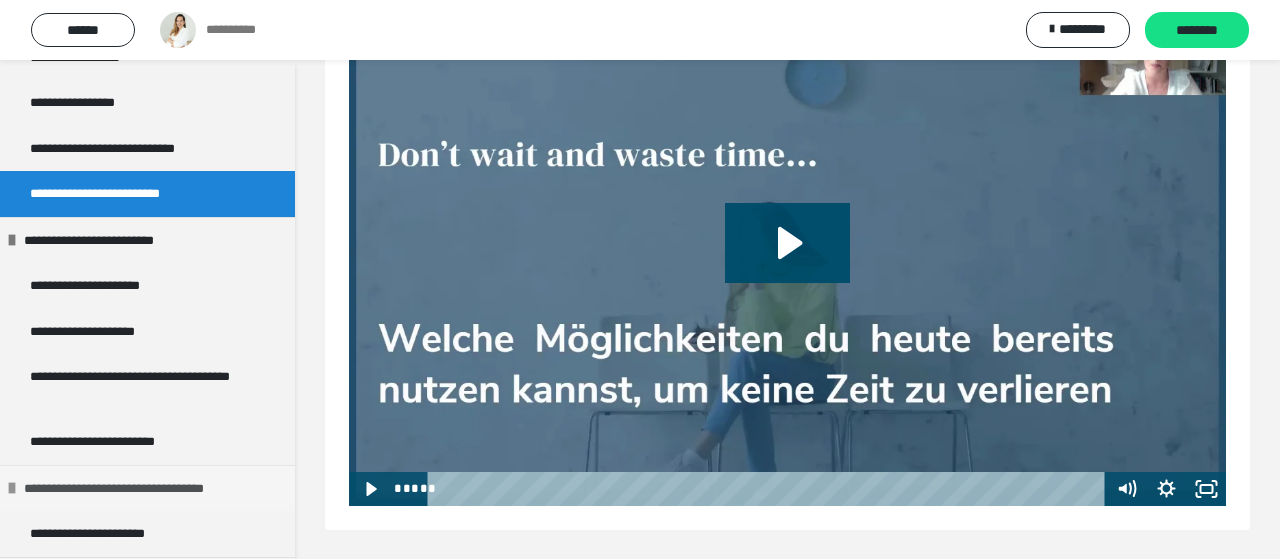 scroll, scrollTop: 543, scrollLeft: 0, axis: vertical 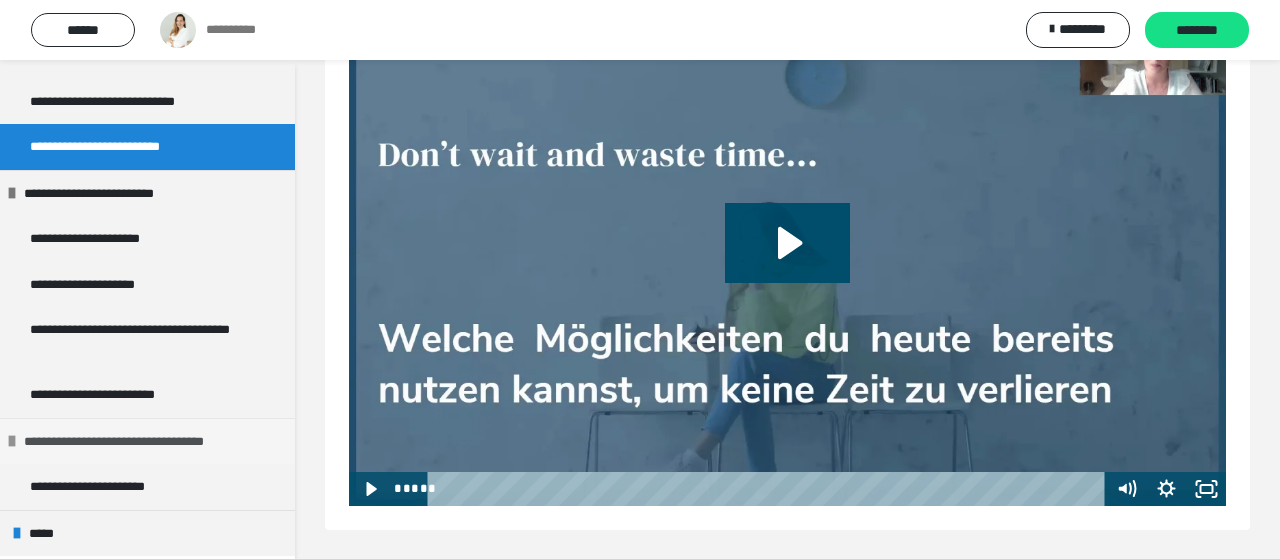click on "**********" at bounding box center (110, 487) 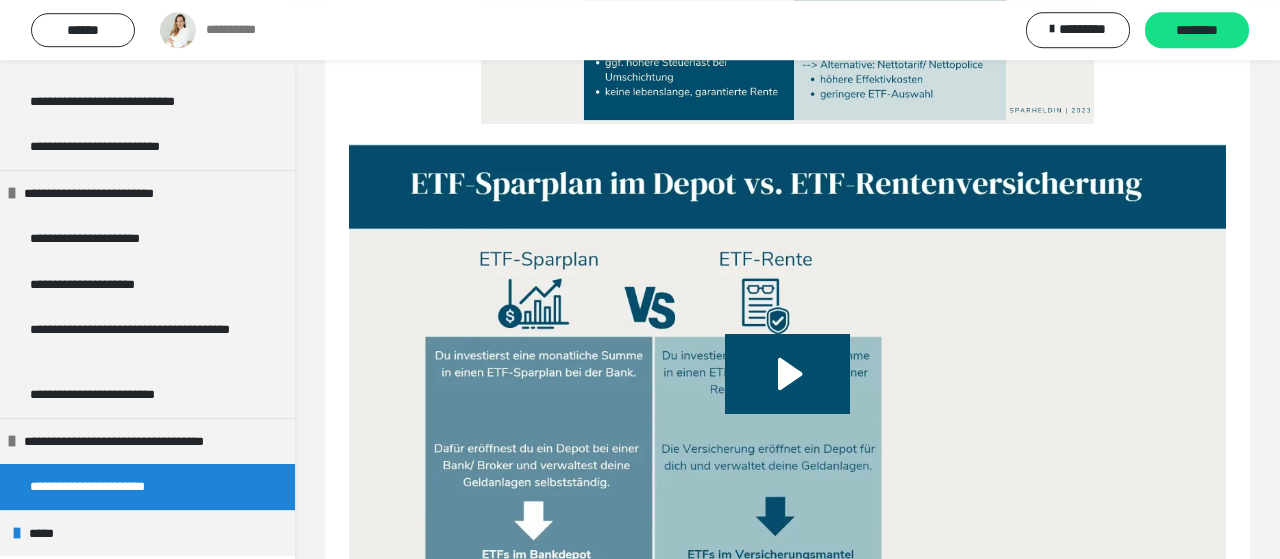 scroll, scrollTop: 524, scrollLeft: 0, axis: vertical 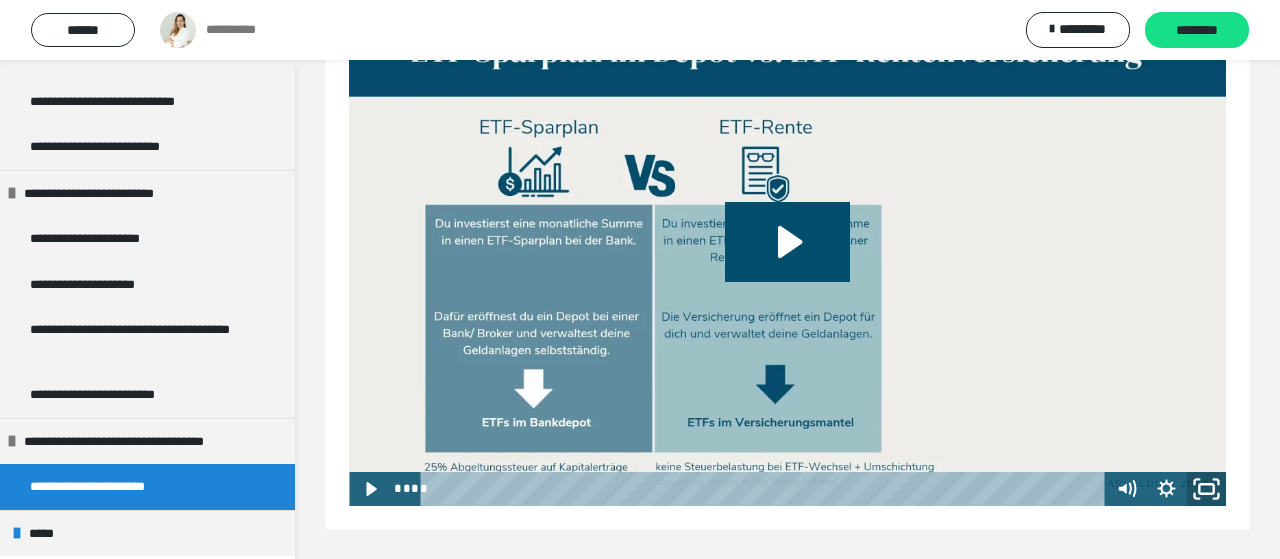 click 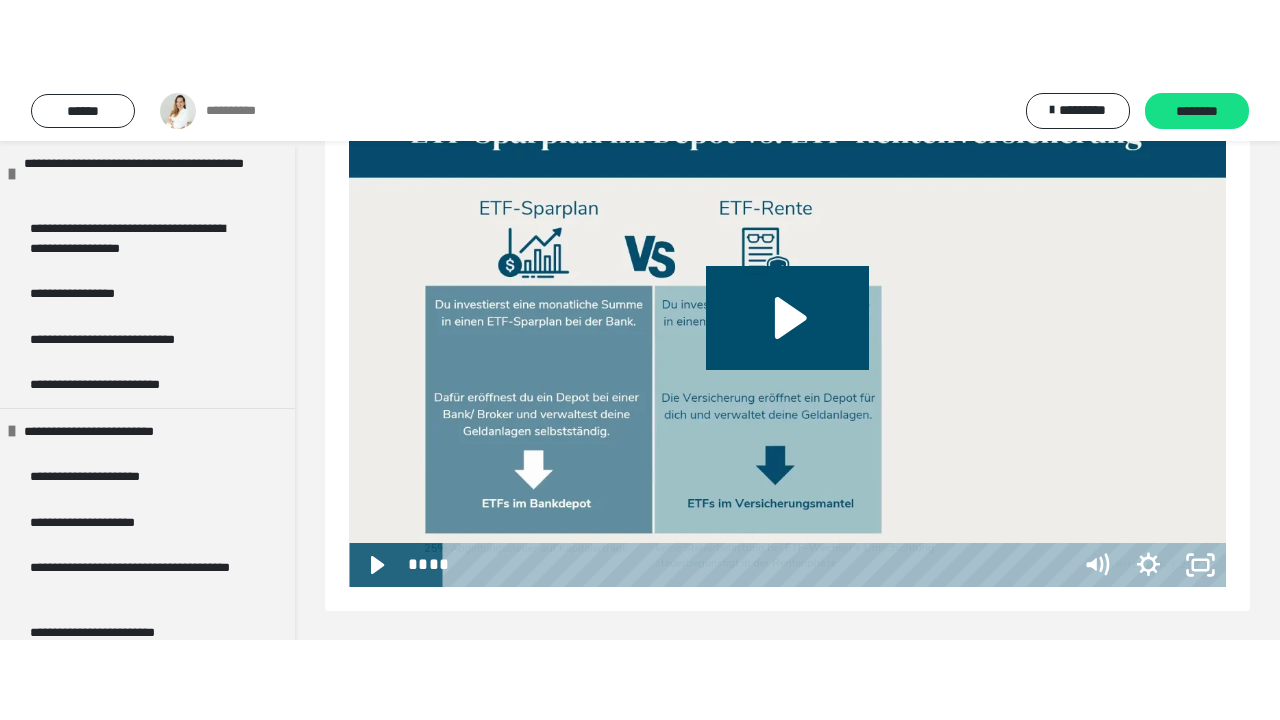scroll, scrollTop: 363, scrollLeft: 0, axis: vertical 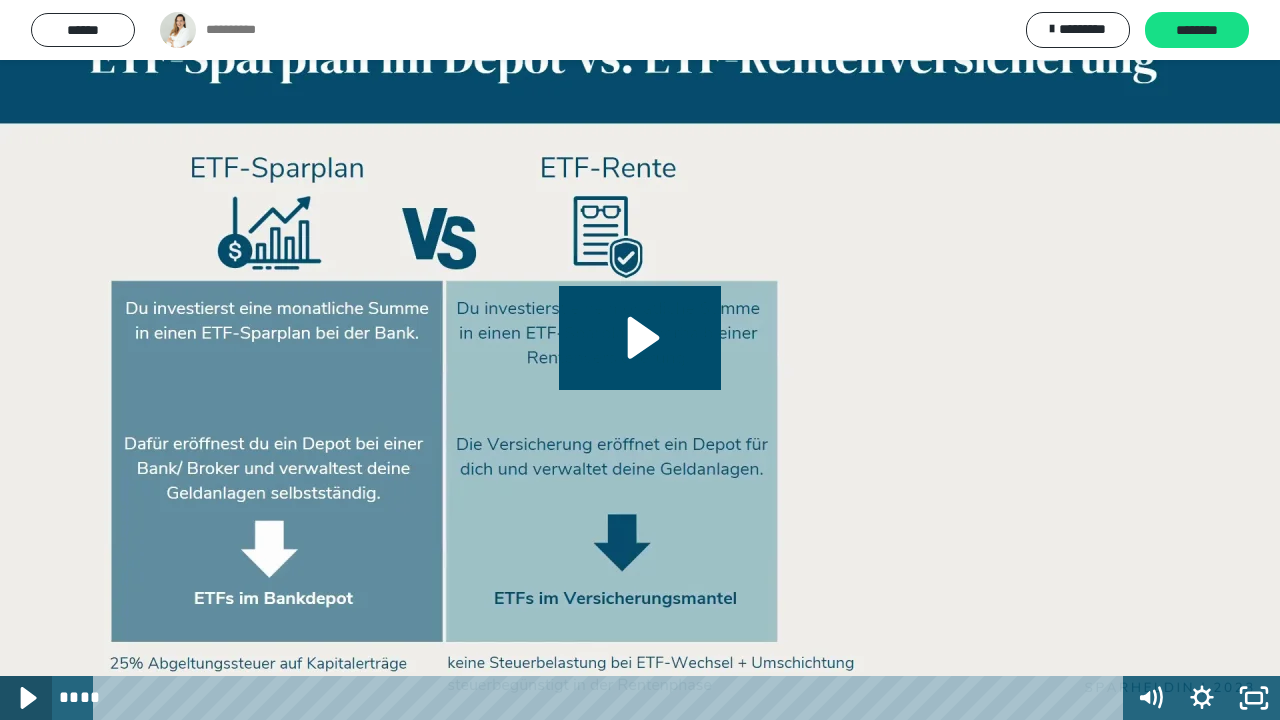 click 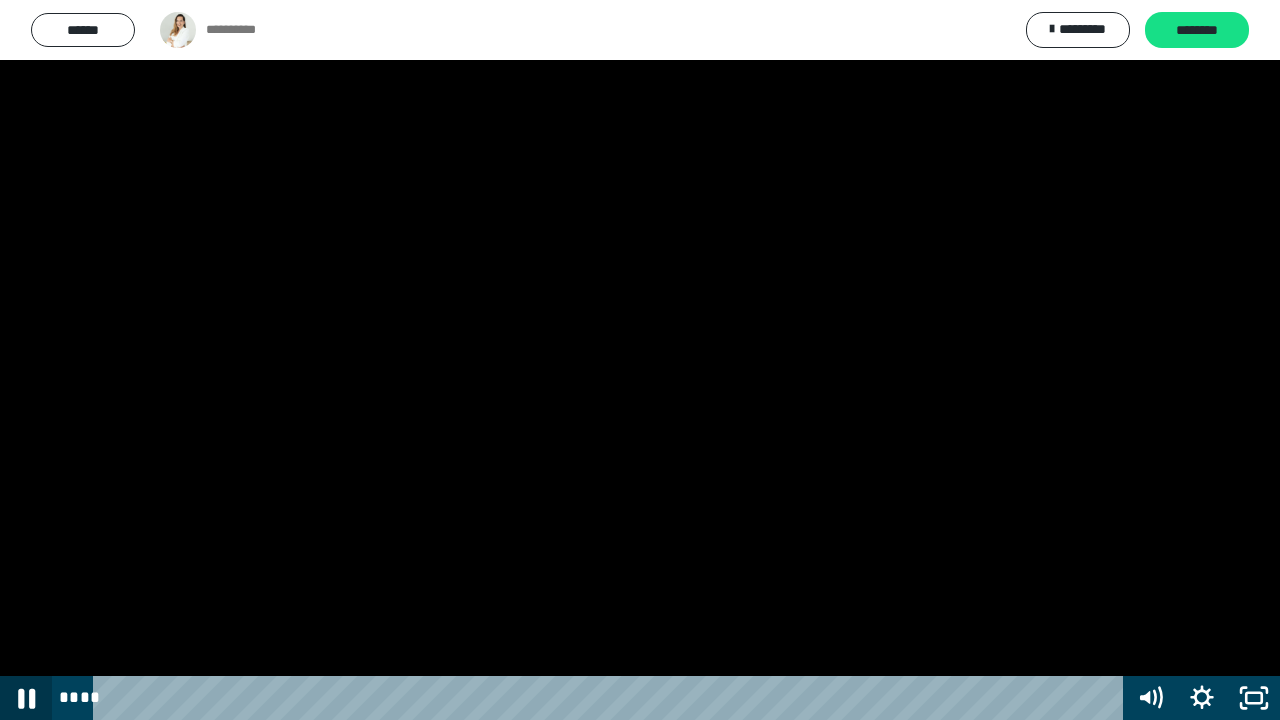 click 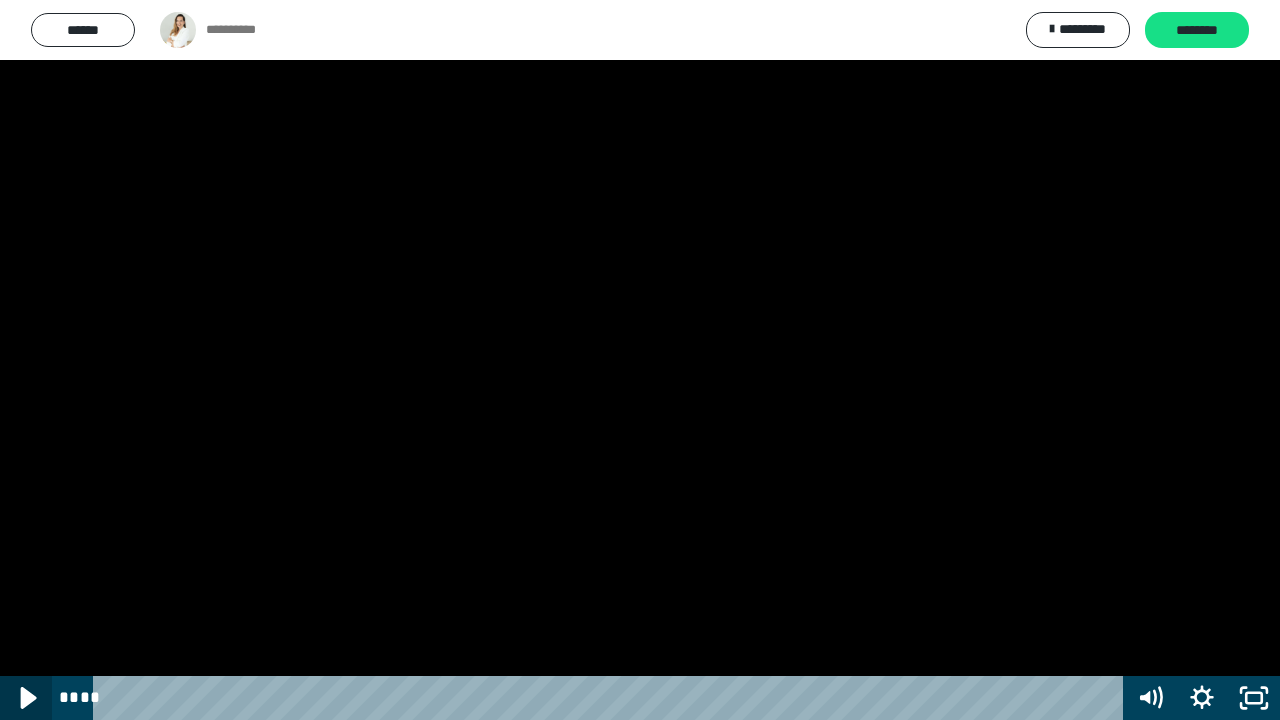 click 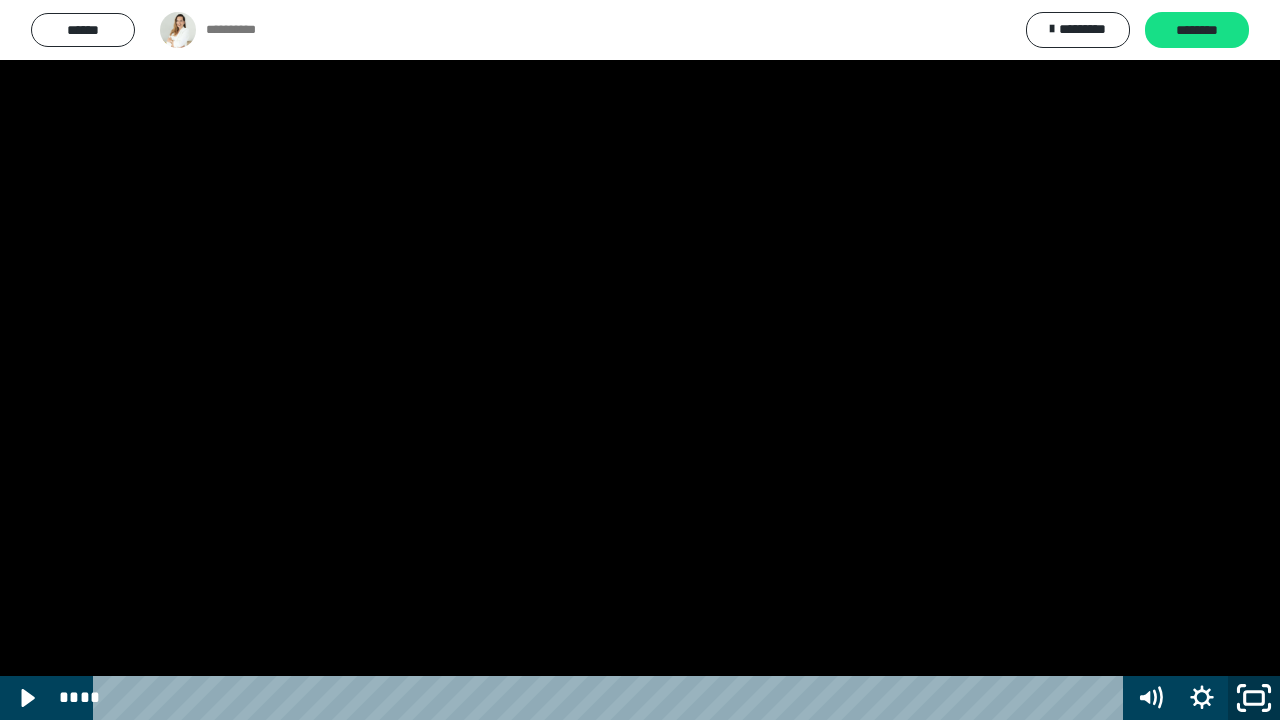 click 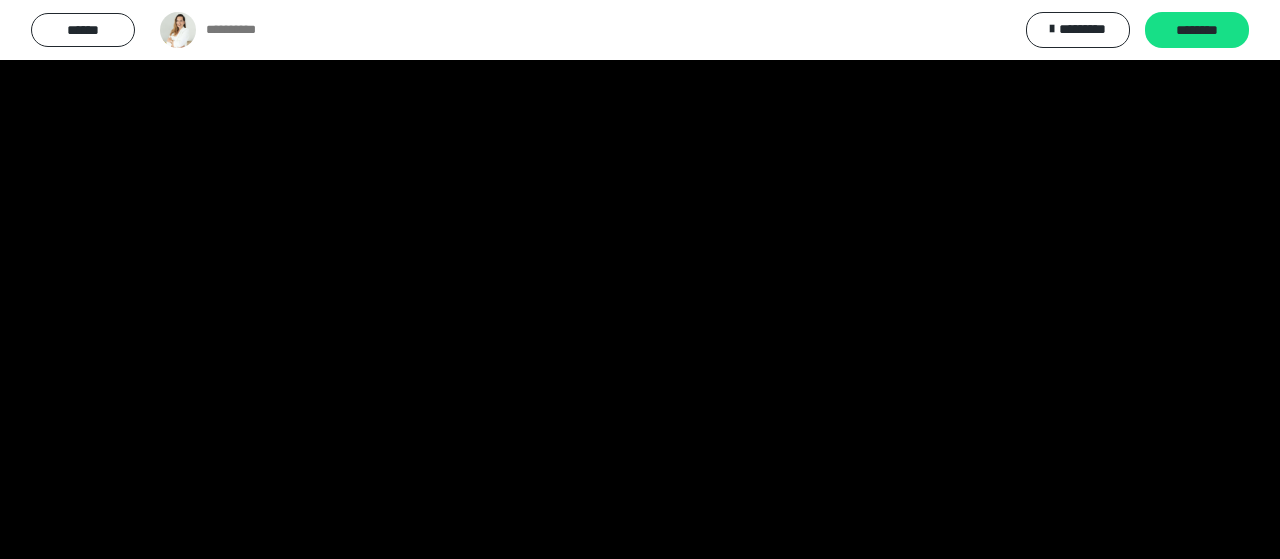 scroll, scrollTop: 301, scrollLeft: 0, axis: vertical 